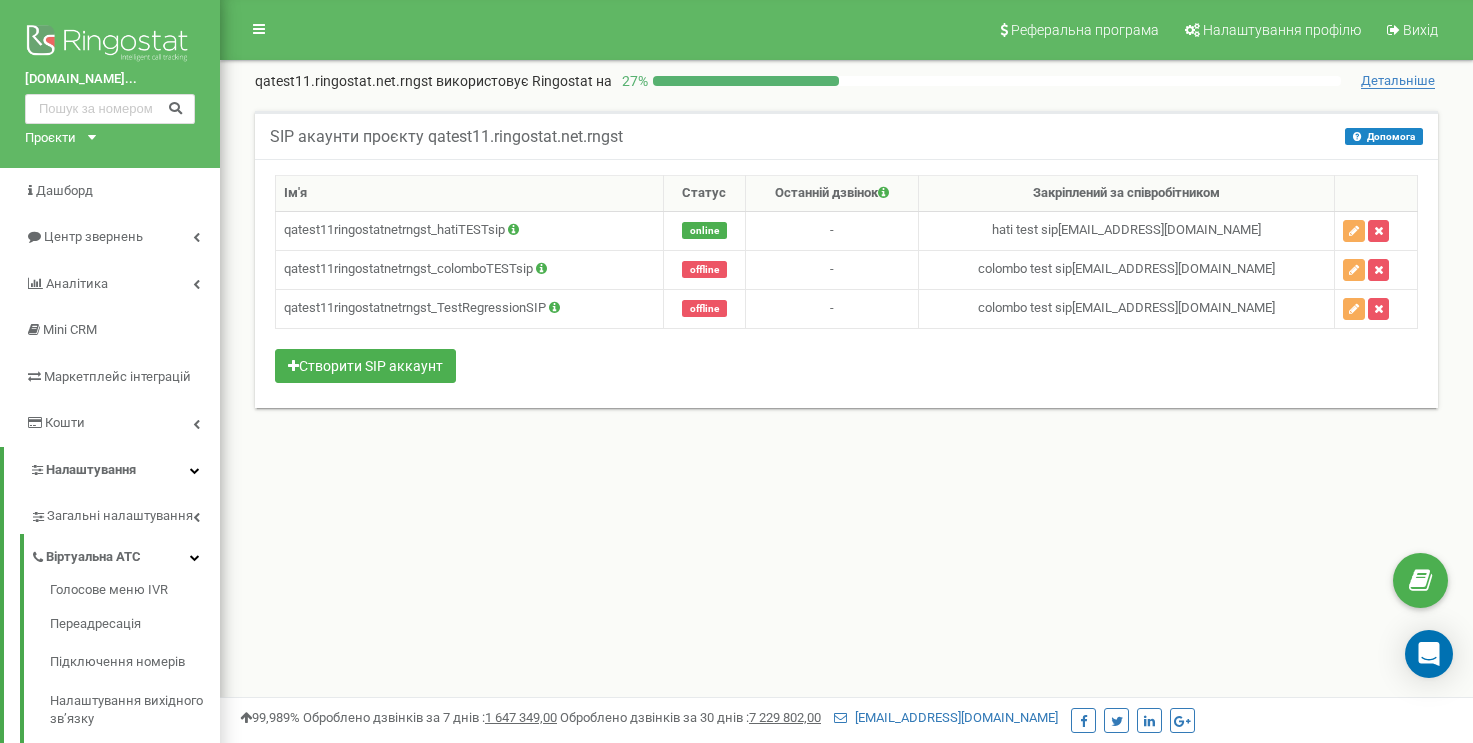 scroll, scrollTop: 0, scrollLeft: 0, axis: both 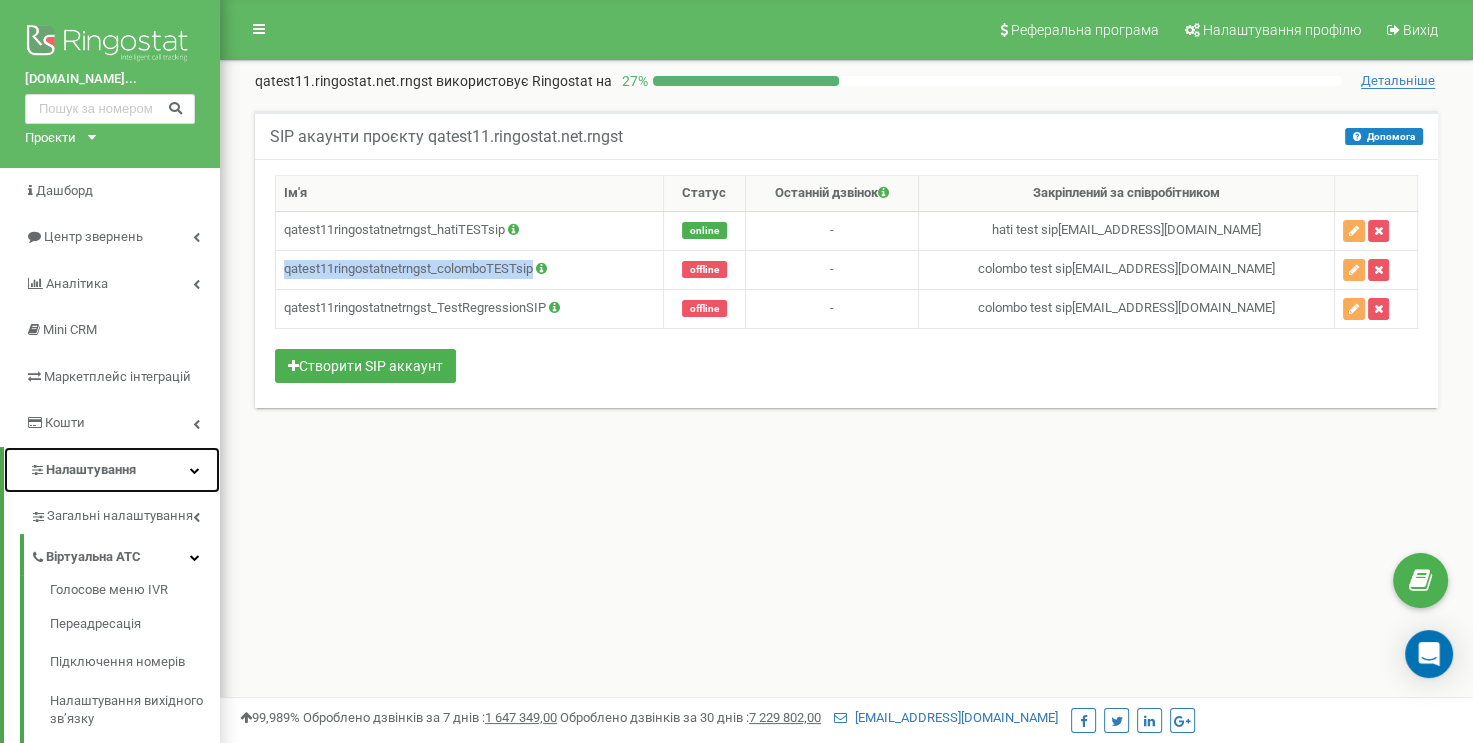 click on "Налаштування" at bounding box center (112, 470) 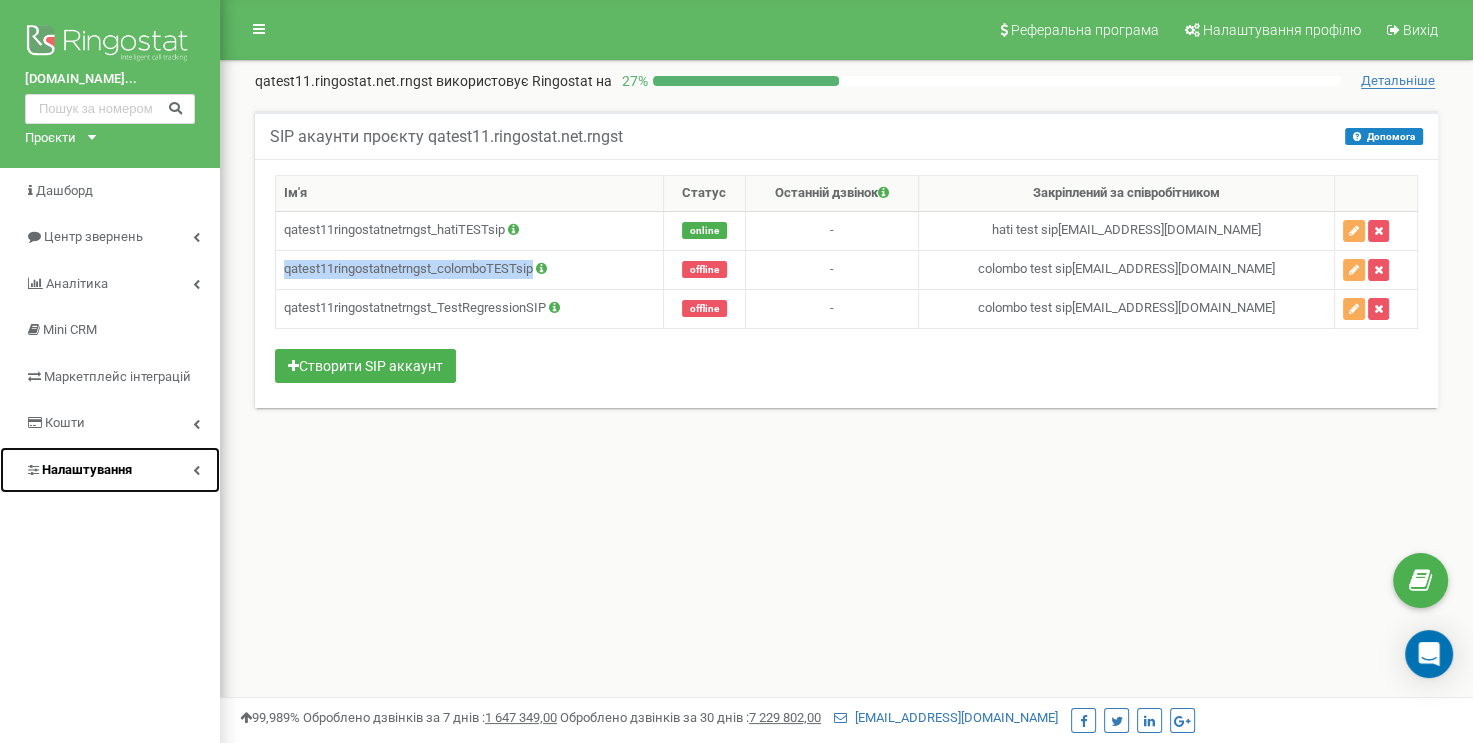 click on "Налаштування" at bounding box center (110, 470) 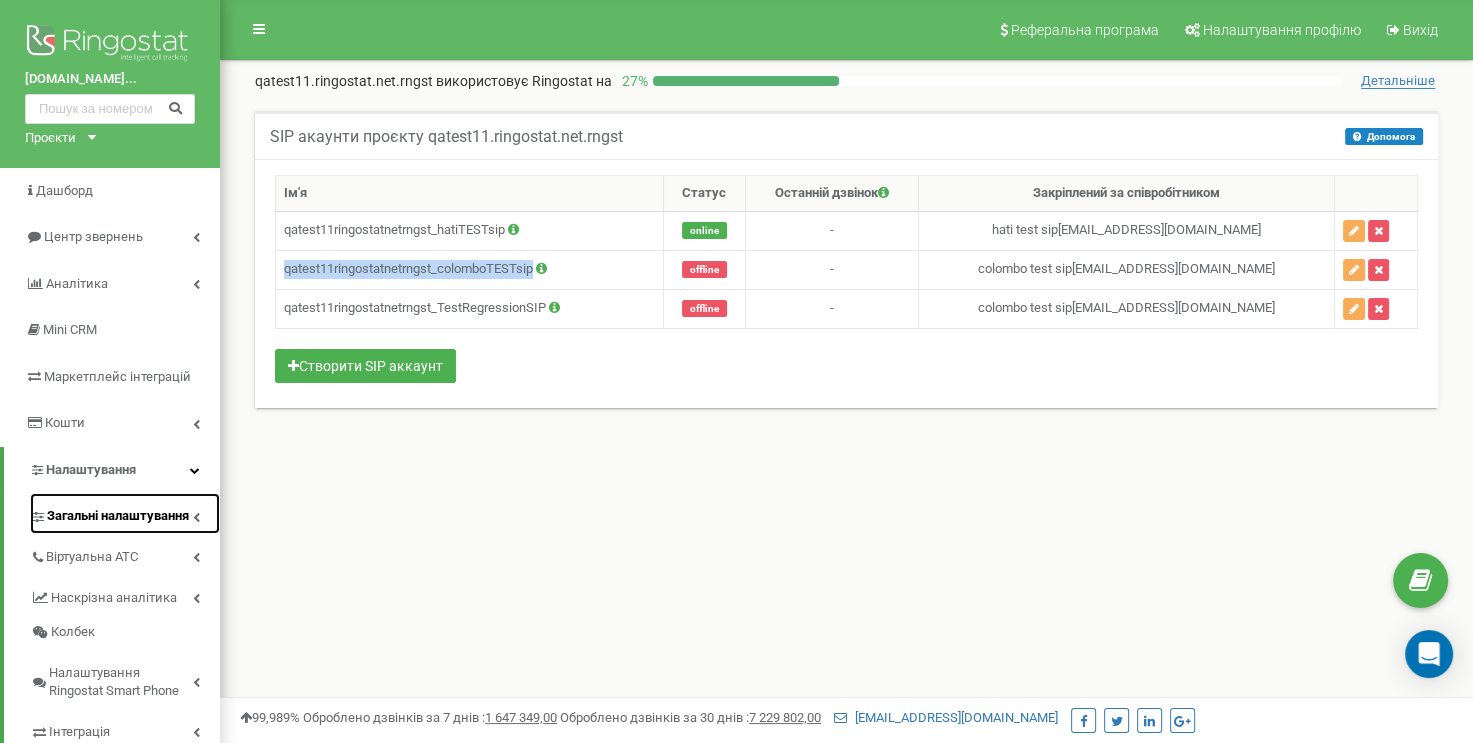 click at bounding box center [196, 517] 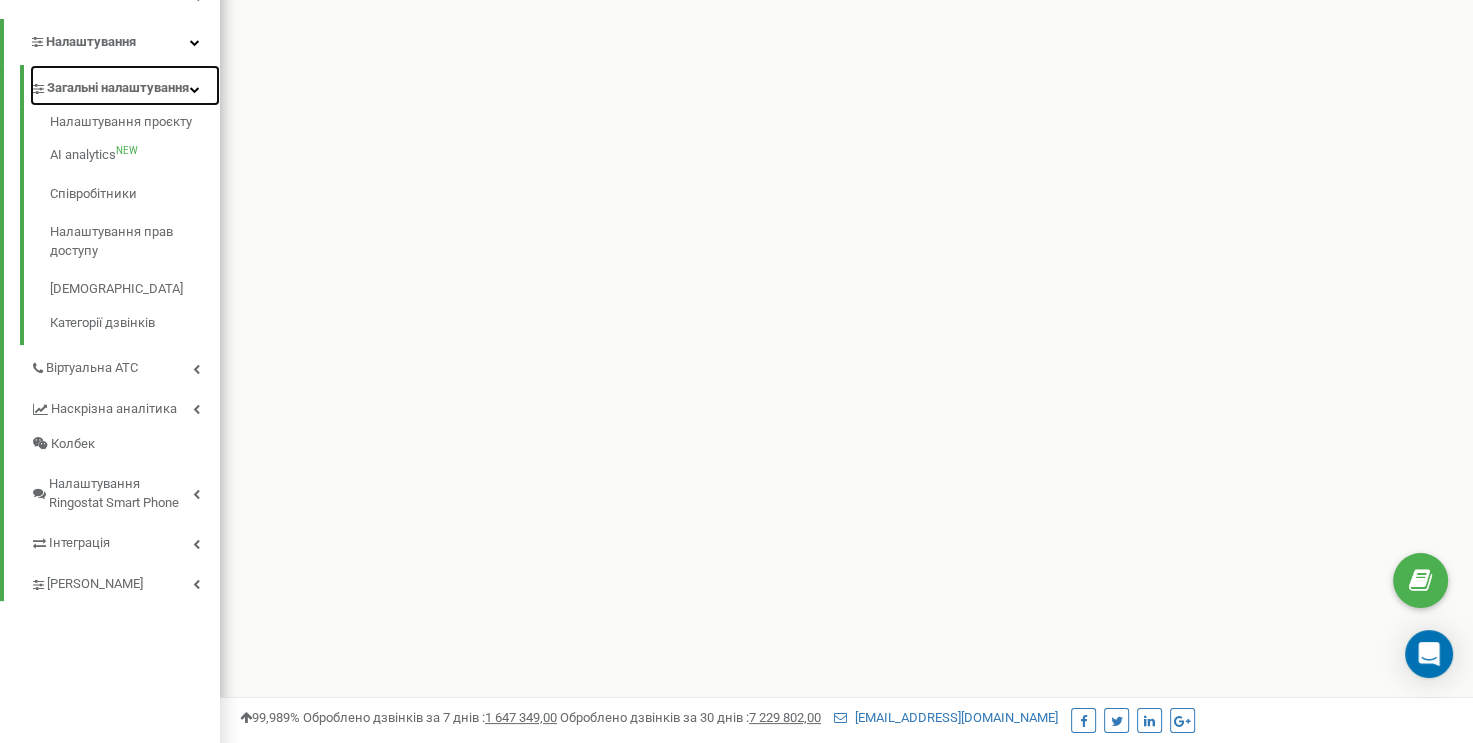 scroll, scrollTop: 456, scrollLeft: 0, axis: vertical 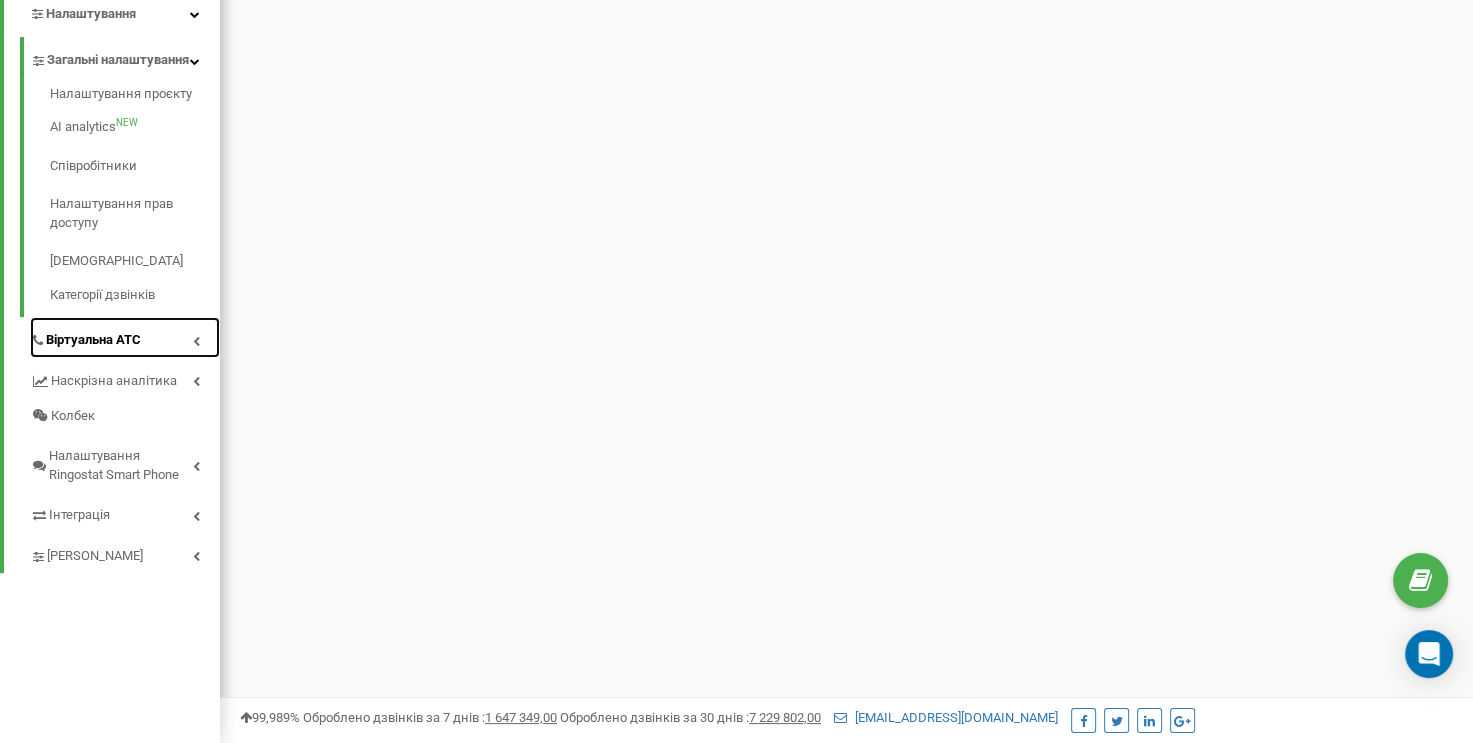 click on "Віртуальна АТС" at bounding box center [125, 337] 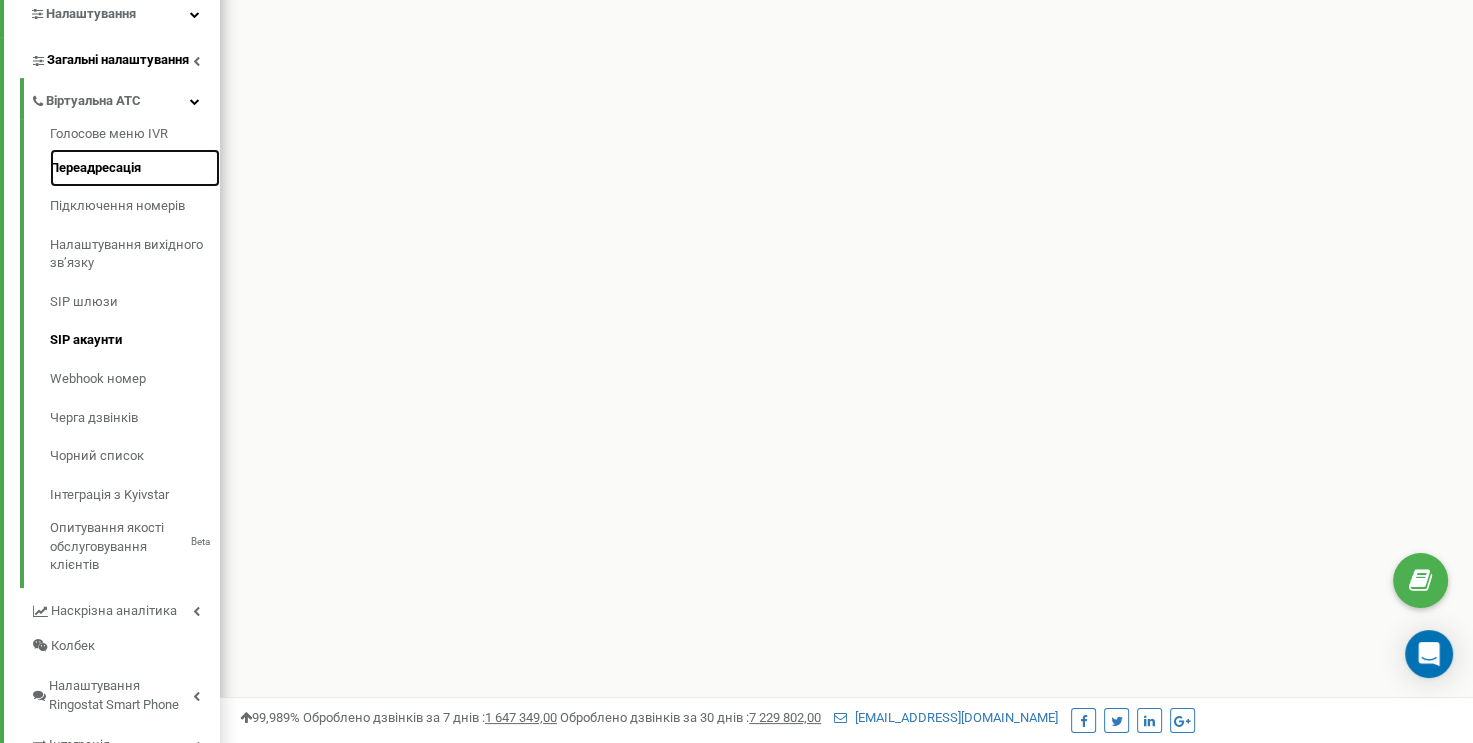 click on "Переадресація" at bounding box center [135, 168] 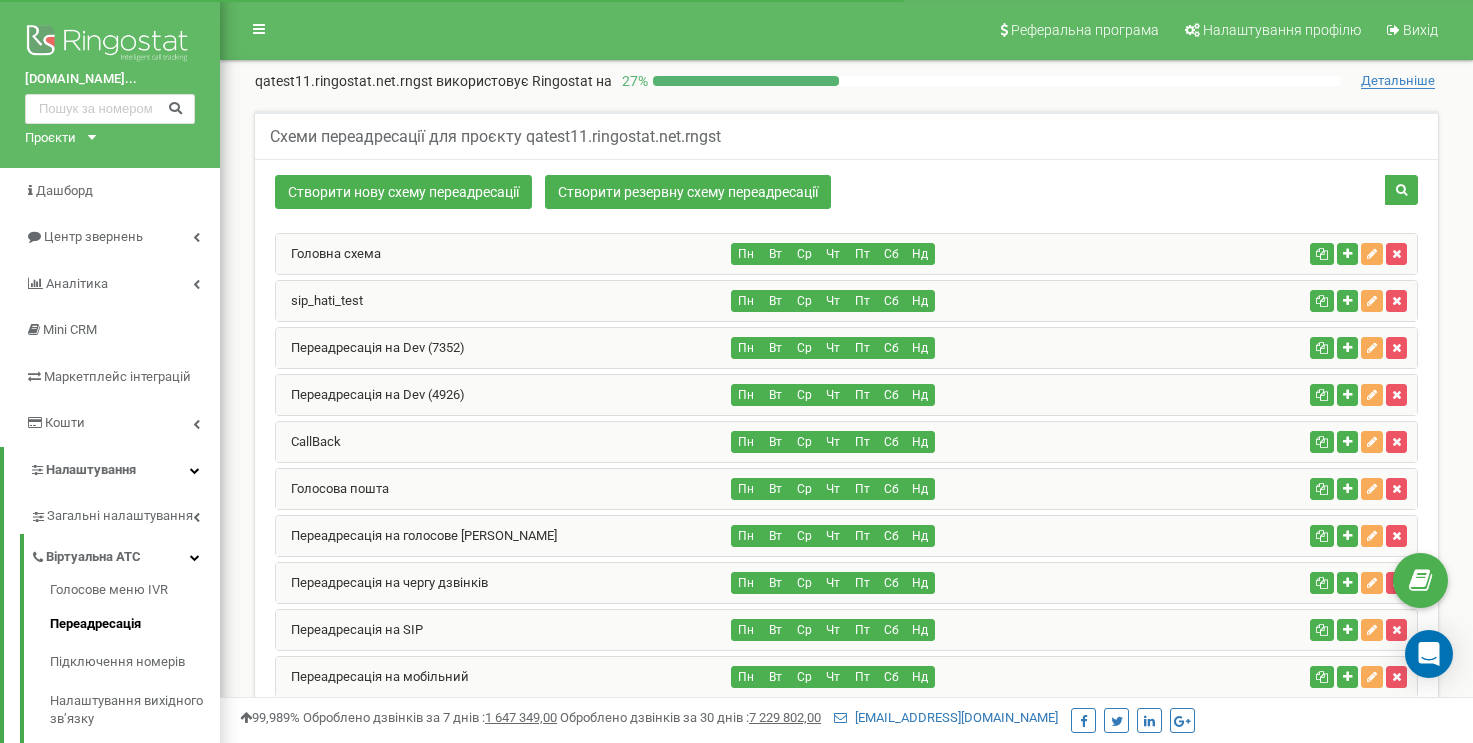 scroll, scrollTop: 100, scrollLeft: 0, axis: vertical 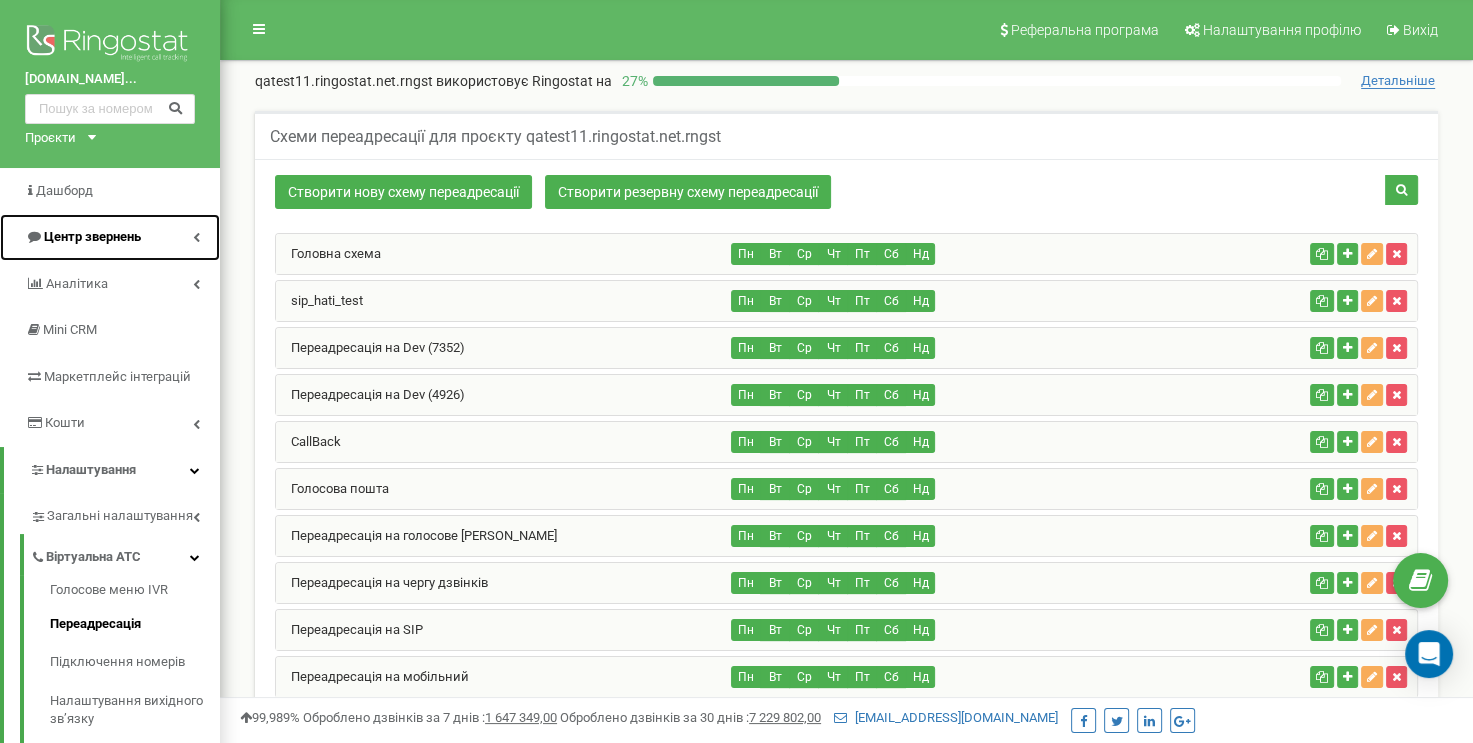 click on "Центр звернень" at bounding box center [110, 237] 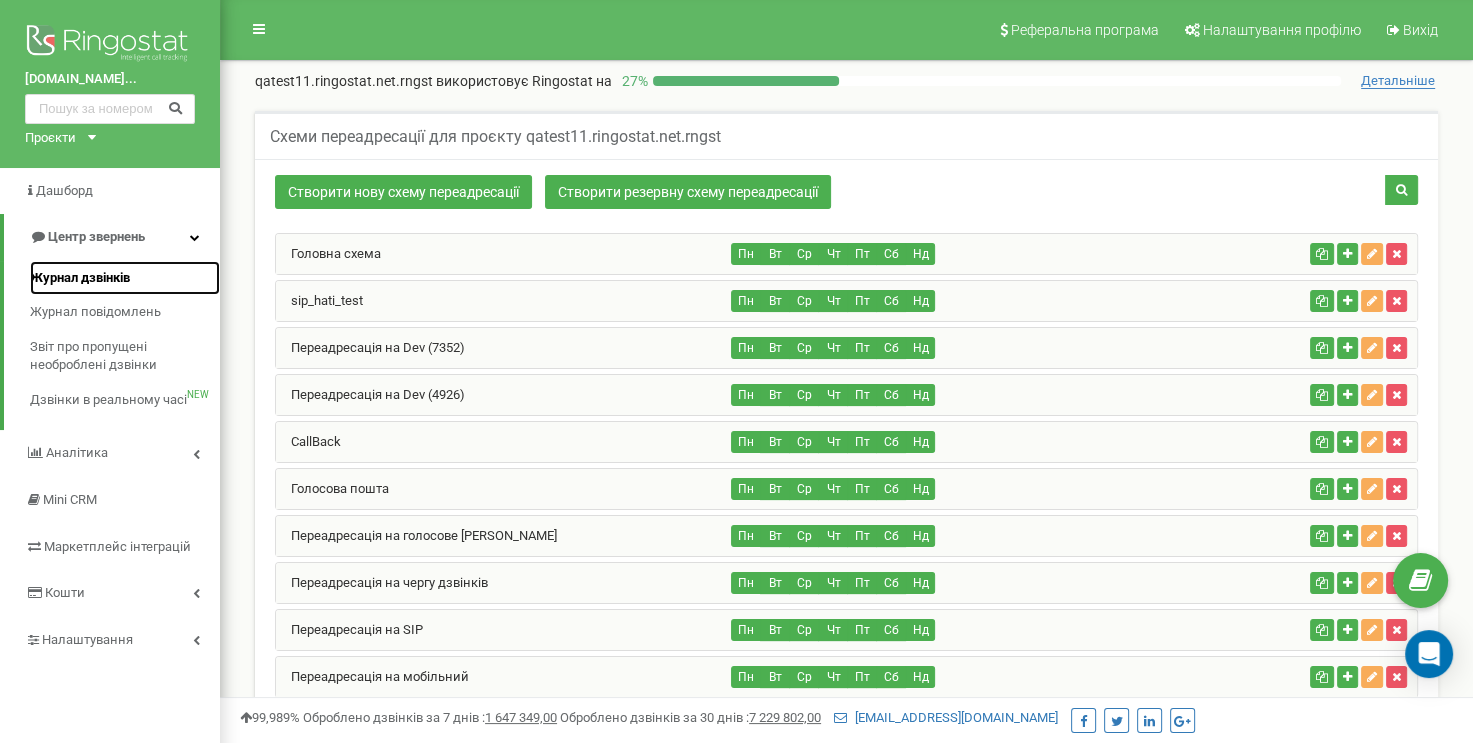 click on "Журнал дзвінків" at bounding box center (125, 278) 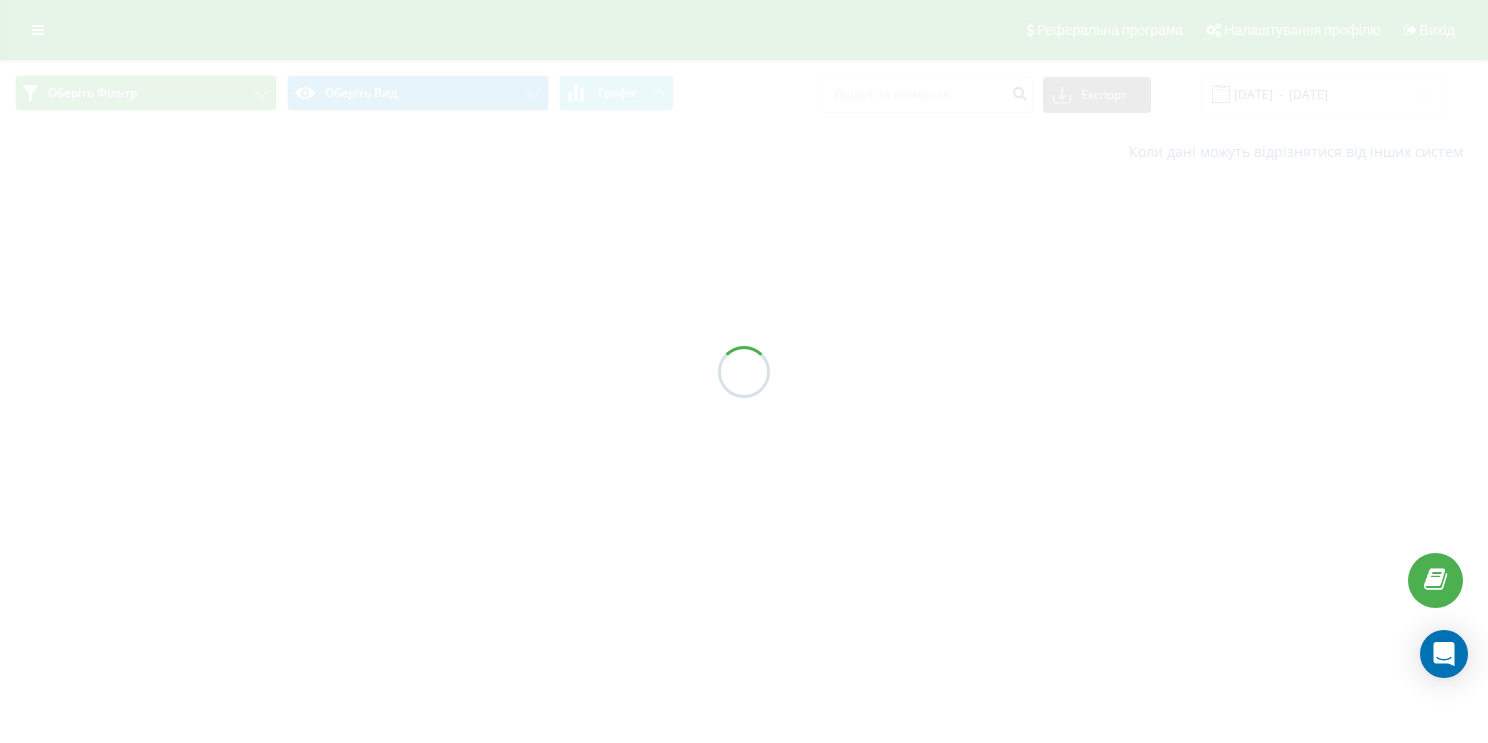 scroll, scrollTop: 0, scrollLeft: 0, axis: both 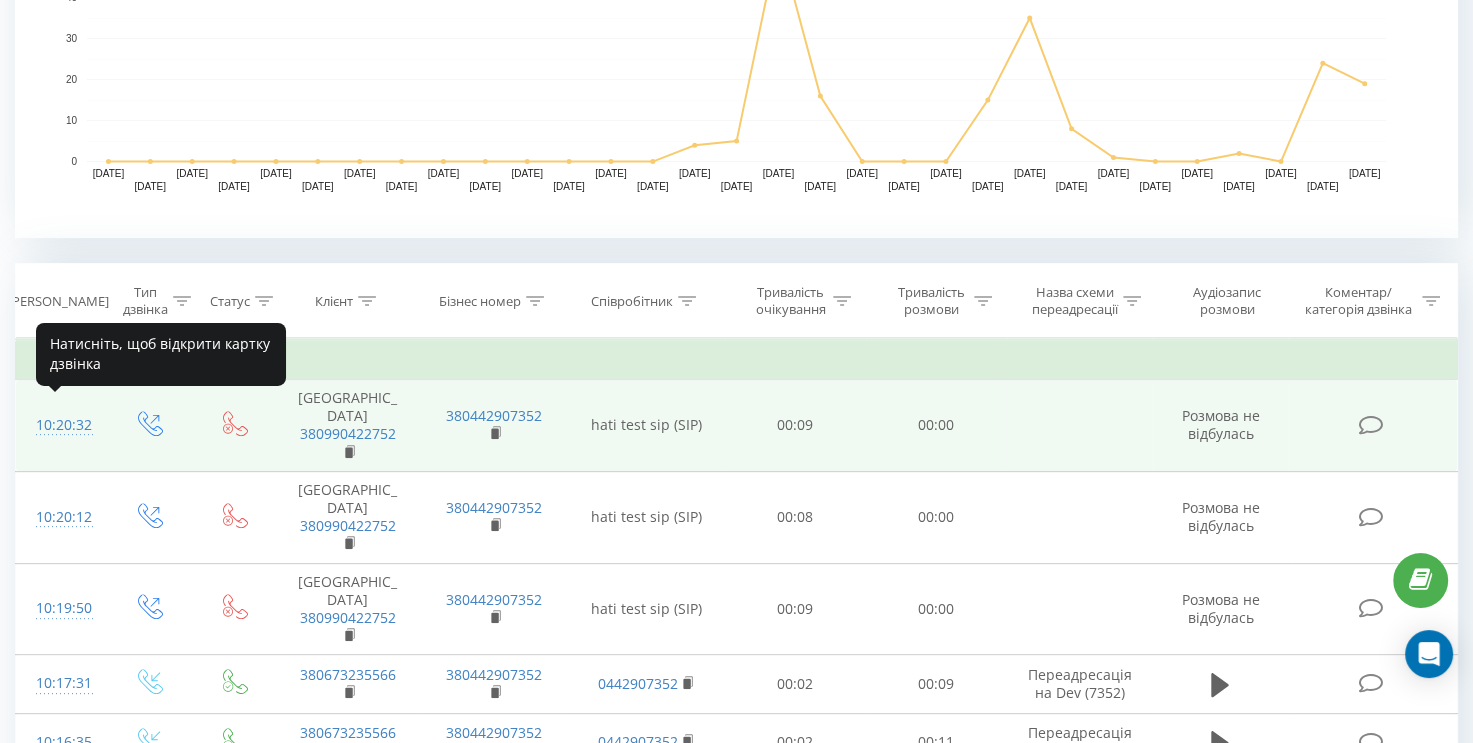click on "10:20:32" at bounding box center [61, 425] 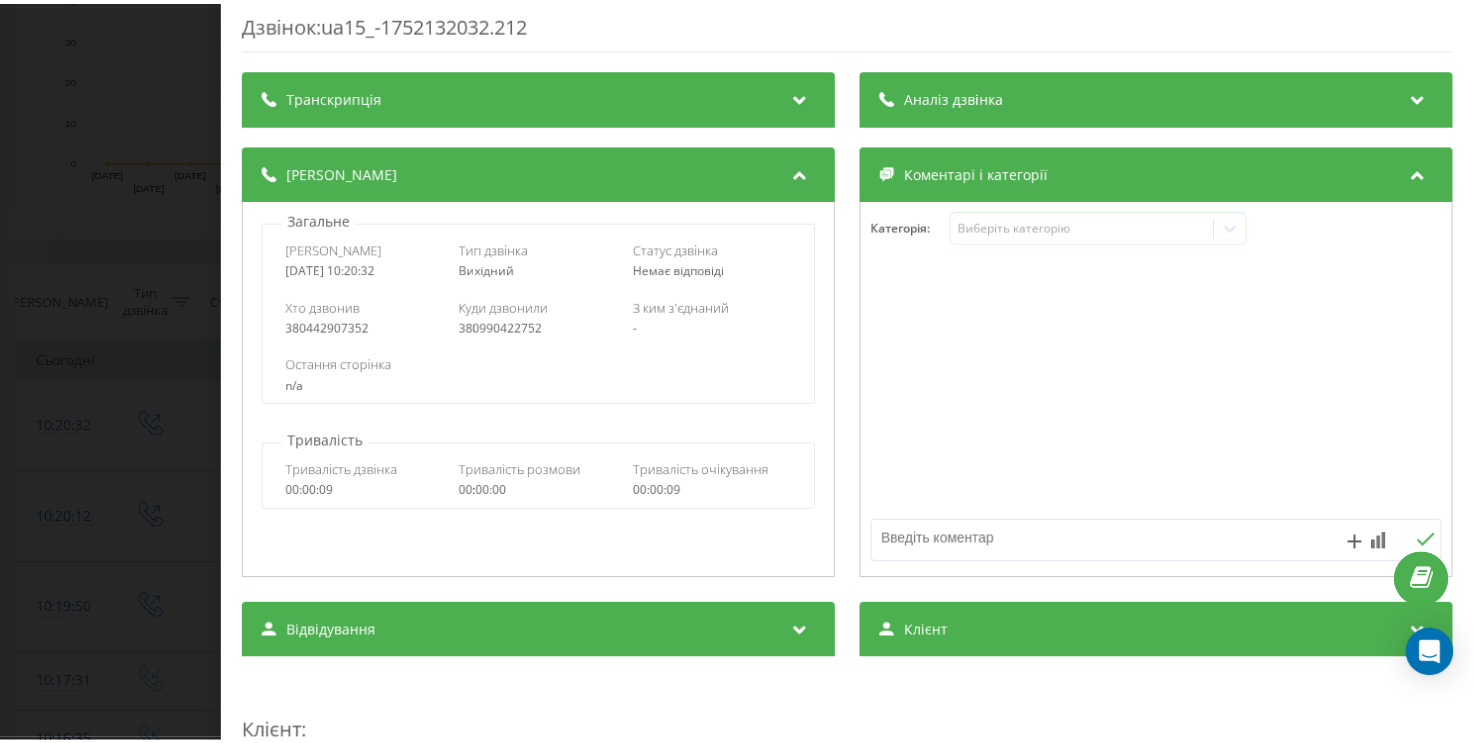 scroll, scrollTop: 0, scrollLeft: 0, axis: both 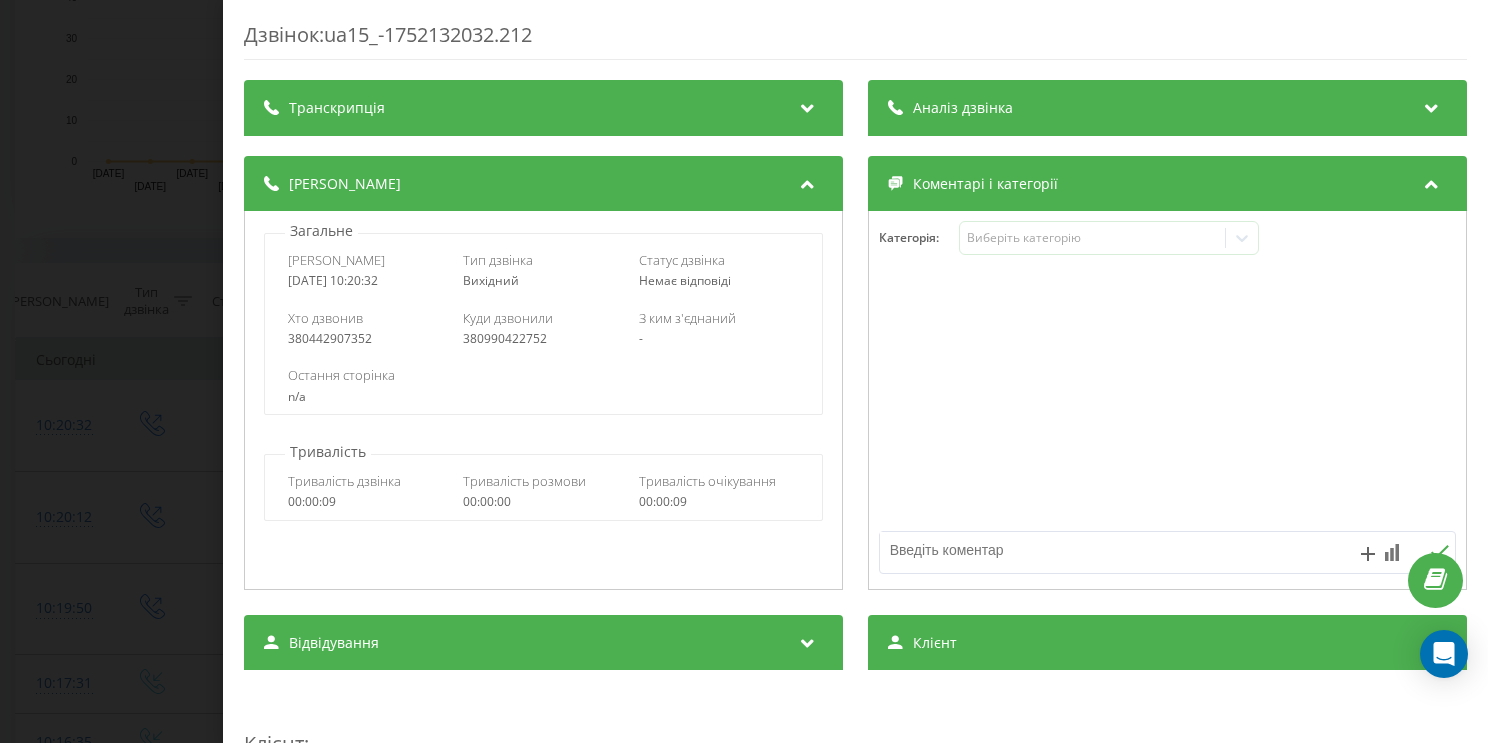 click on "Дзвінок :  ua15_-1752132032.212 Транскрипція Для AI-аналізу майбутніх дзвінків  налаштуйте та активуйте профіль на сторінці . Якщо профіль вже є і дзвінок відповідає його умовам, оновіть сторінку через 10 хвилин - AI аналізує поточний дзвінок. Аналіз дзвінка Для AI-аналізу майбутніх дзвінків  налаштуйте та активуйте профіль на сторінці . Якщо профіль вже є і дзвінок відповідає його умовам, оновіть сторінку через 10 хвилин - AI аналізує поточний дзвінок. Деталі дзвінка Загальне Дата дзвінка 2025-07-10 10:20:32 Тип дзвінка Вихідний Статус дзвінка Немає відповіді Хто дзвонив 380442907352" at bounding box center [744, 371] 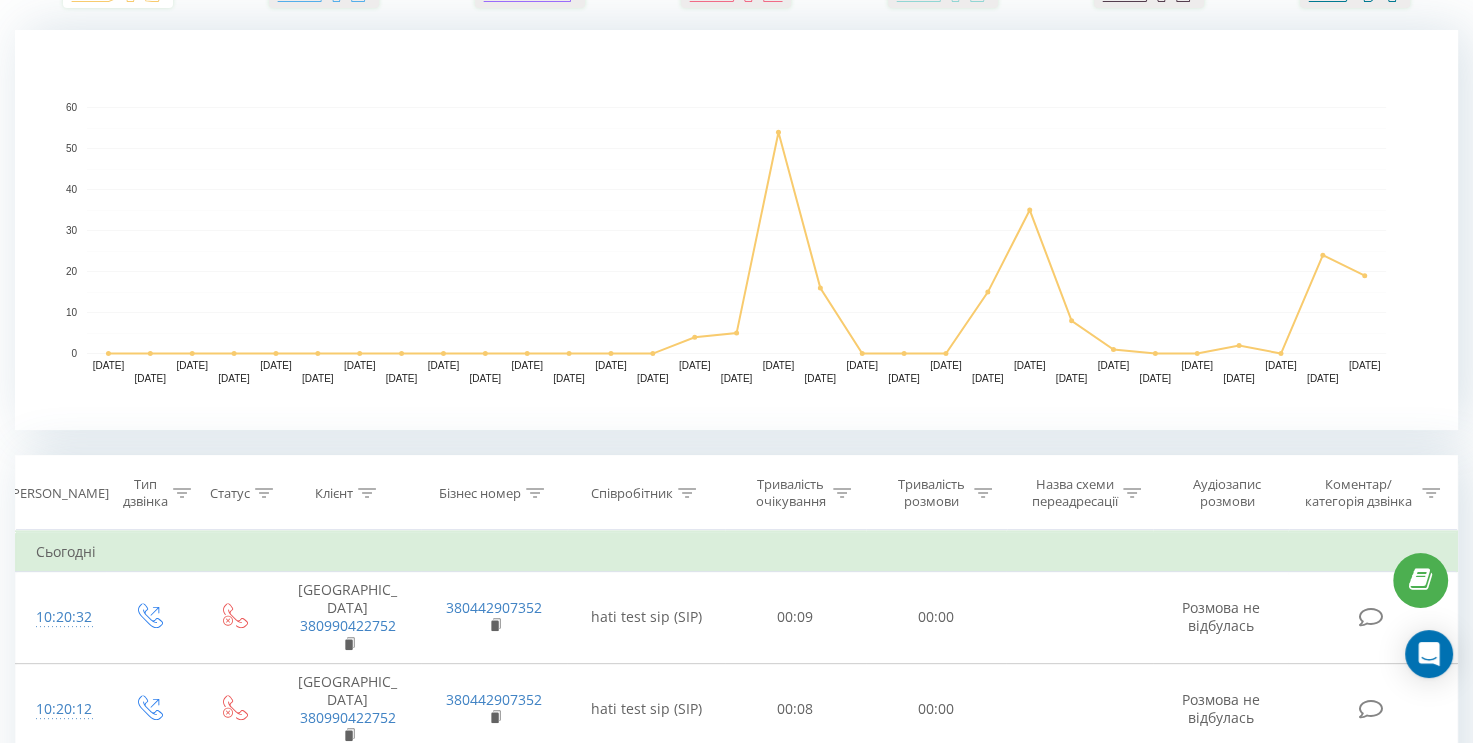 scroll, scrollTop: 0, scrollLeft: 0, axis: both 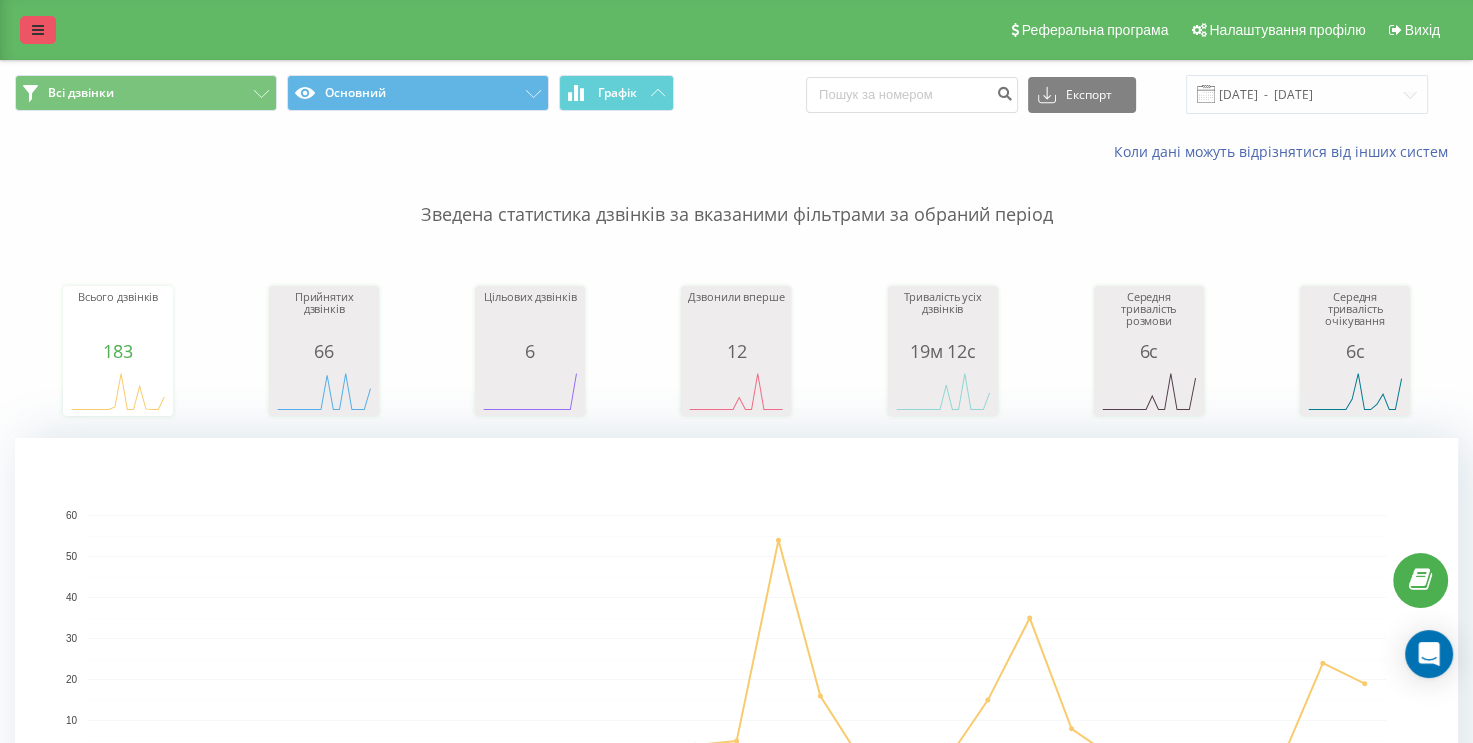 click at bounding box center [38, 30] 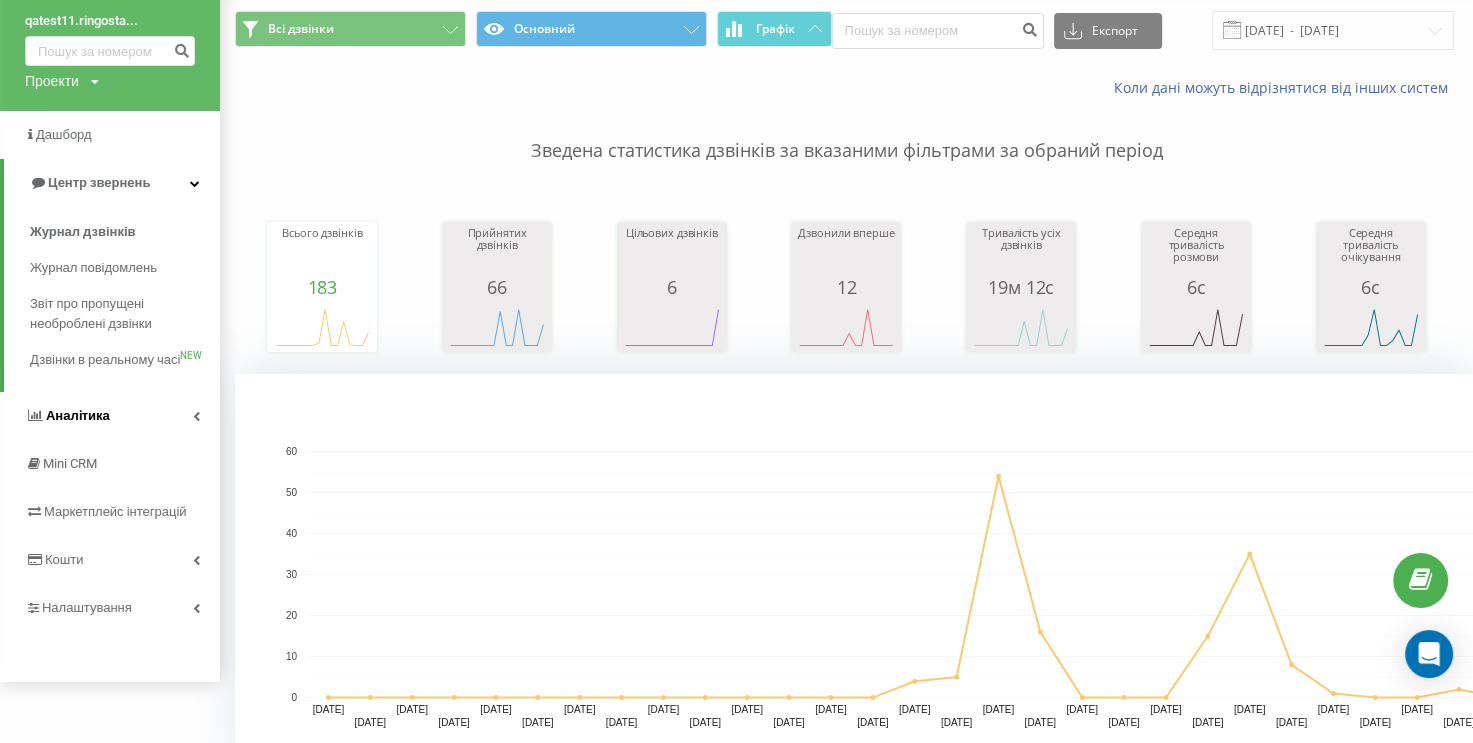 scroll, scrollTop: 100, scrollLeft: 0, axis: vertical 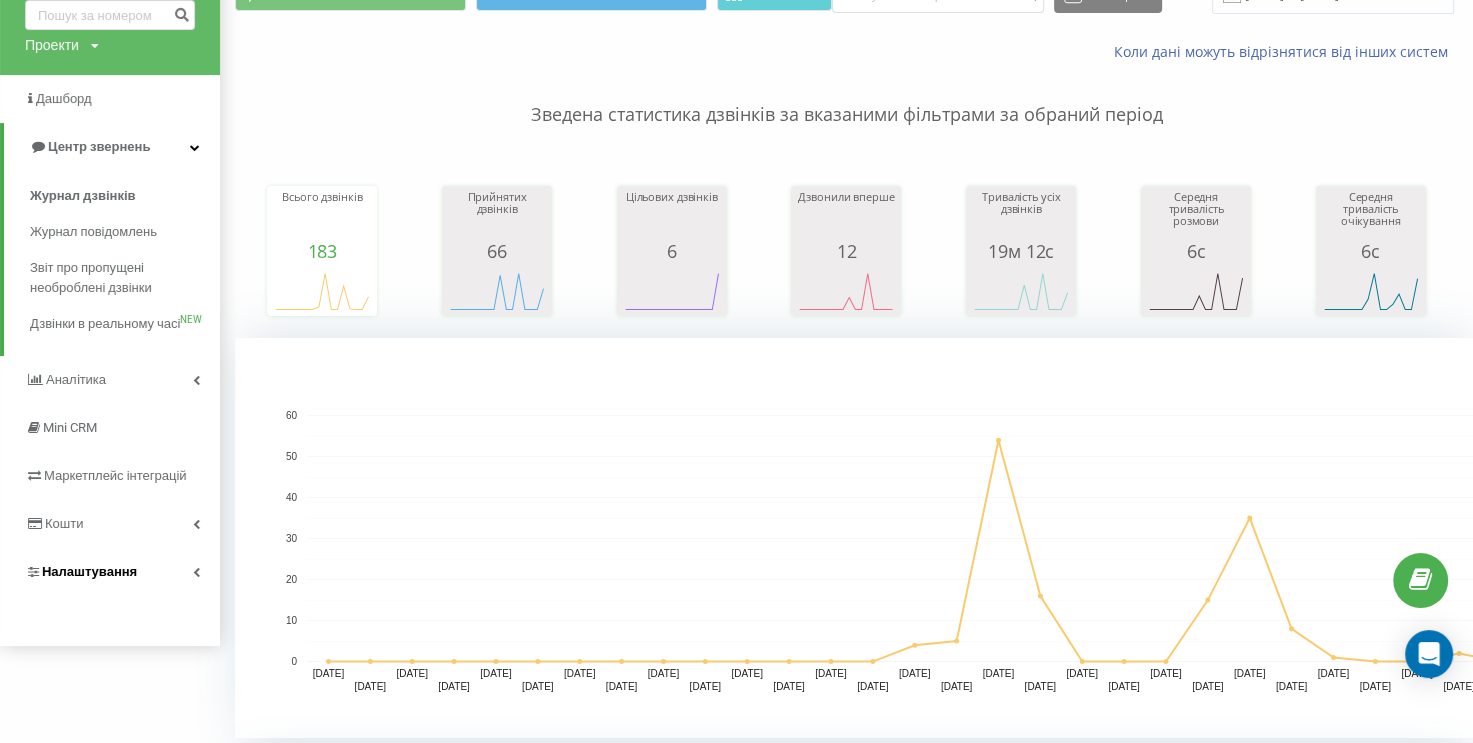 click on "Налаштування" at bounding box center [110, 572] 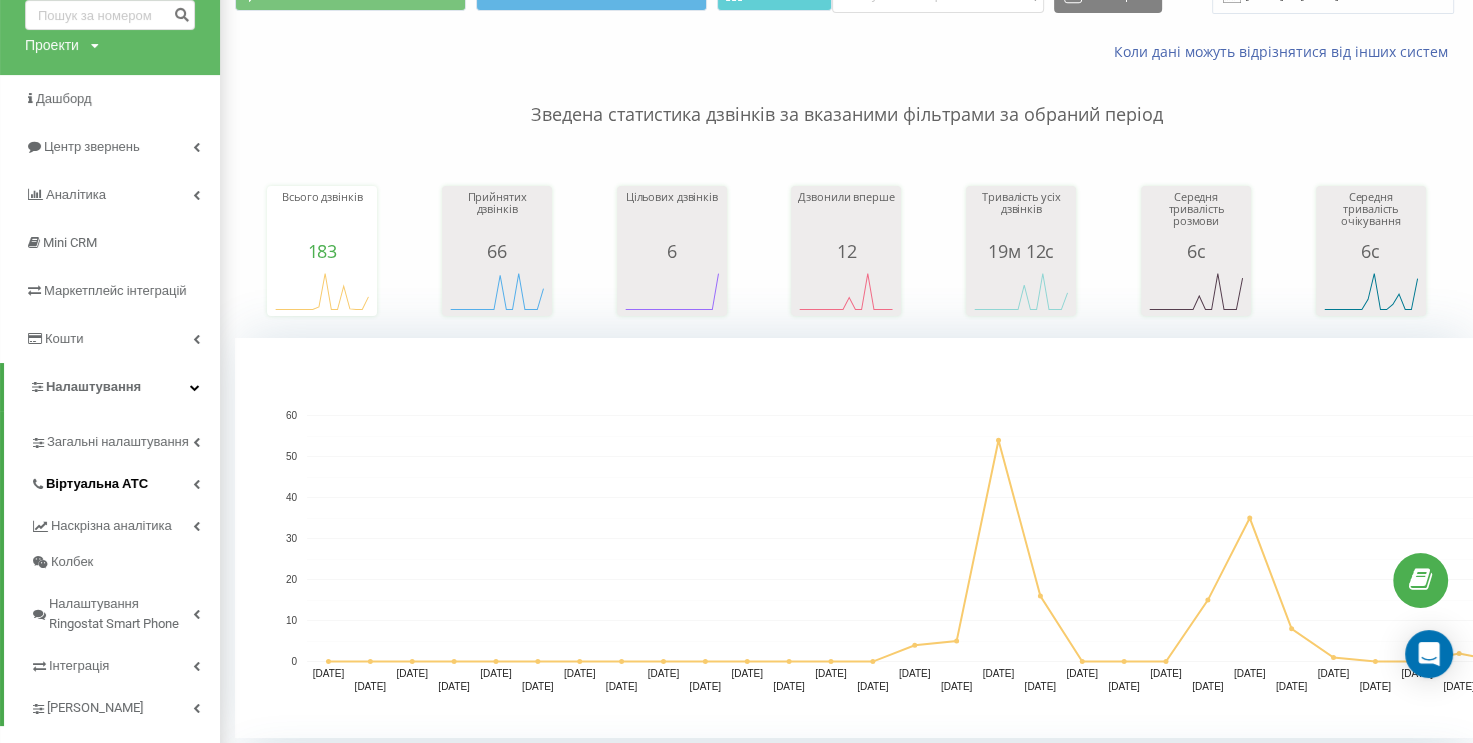 scroll, scrollTop: 300, scrollLeft: 0, axis: vertical 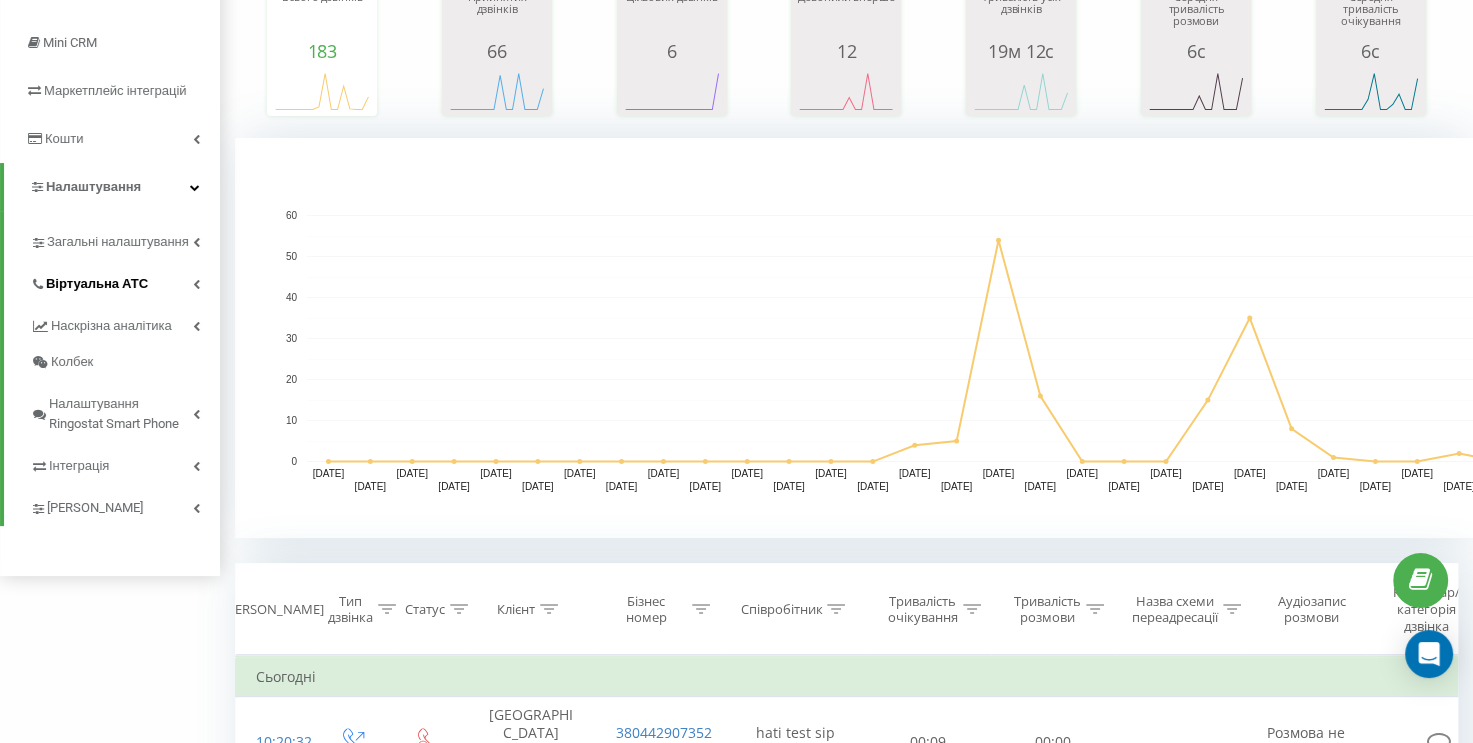 click on "Віртуальна АТС" at bounding box center (125, 281) 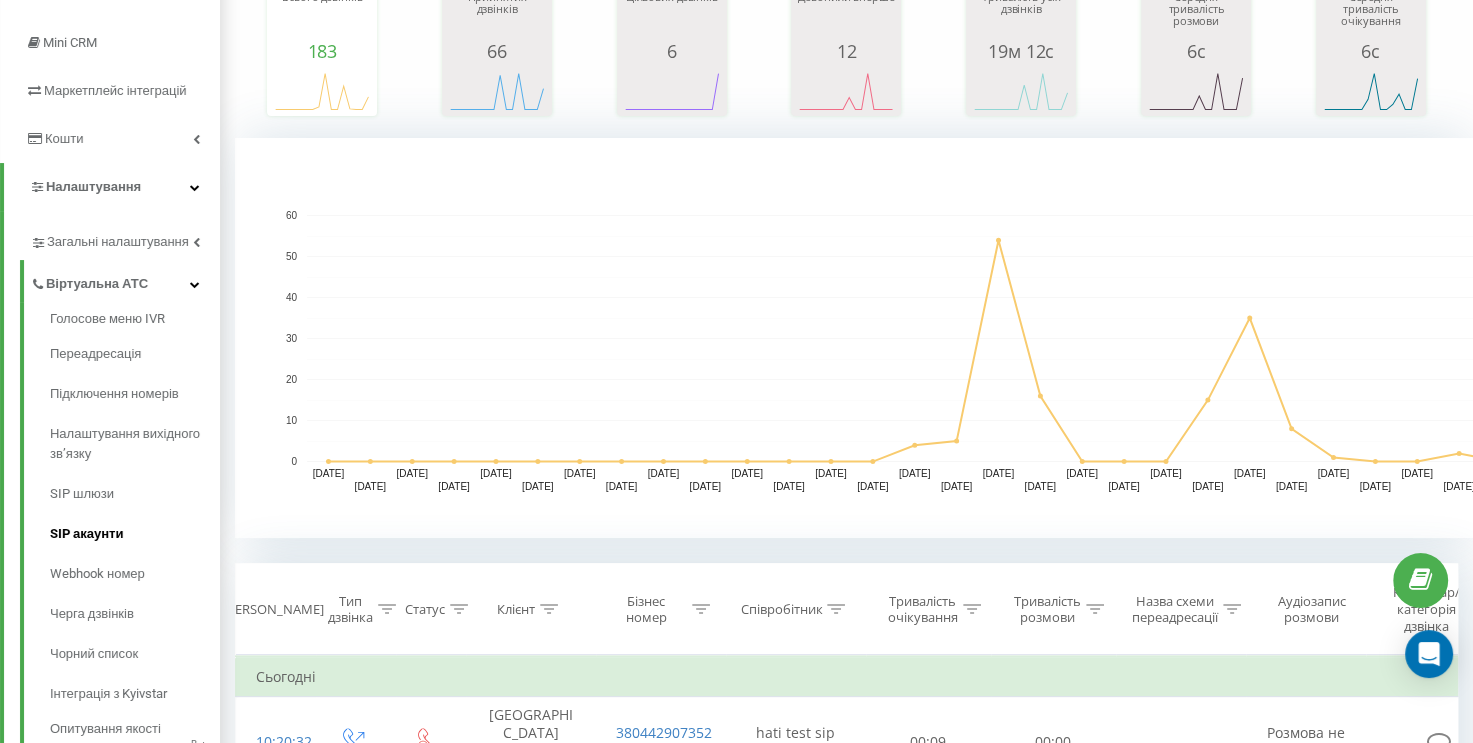 click on "SIP акаунти" at bounding box center (135, 534) 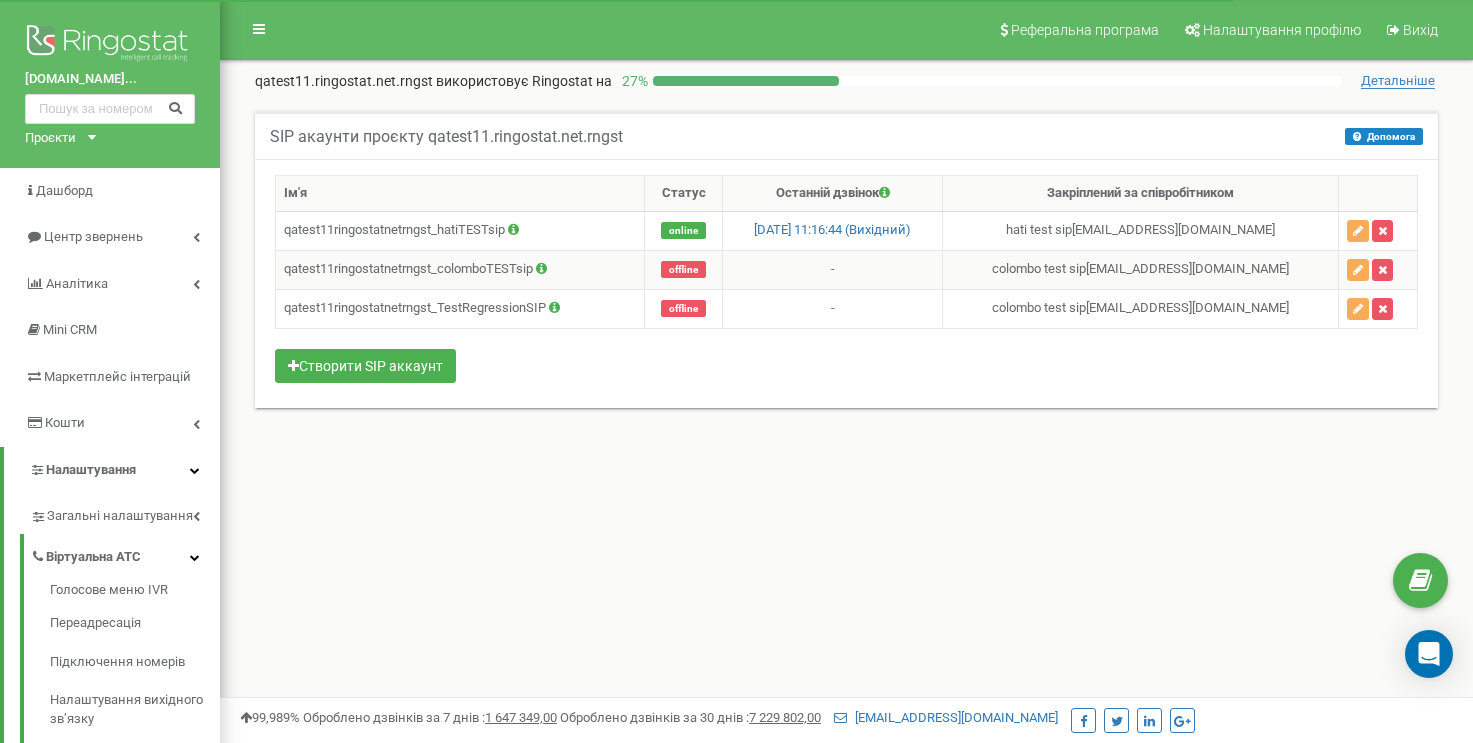 scroll, scrollTop: 0, scrollLeft: 0, axis: both 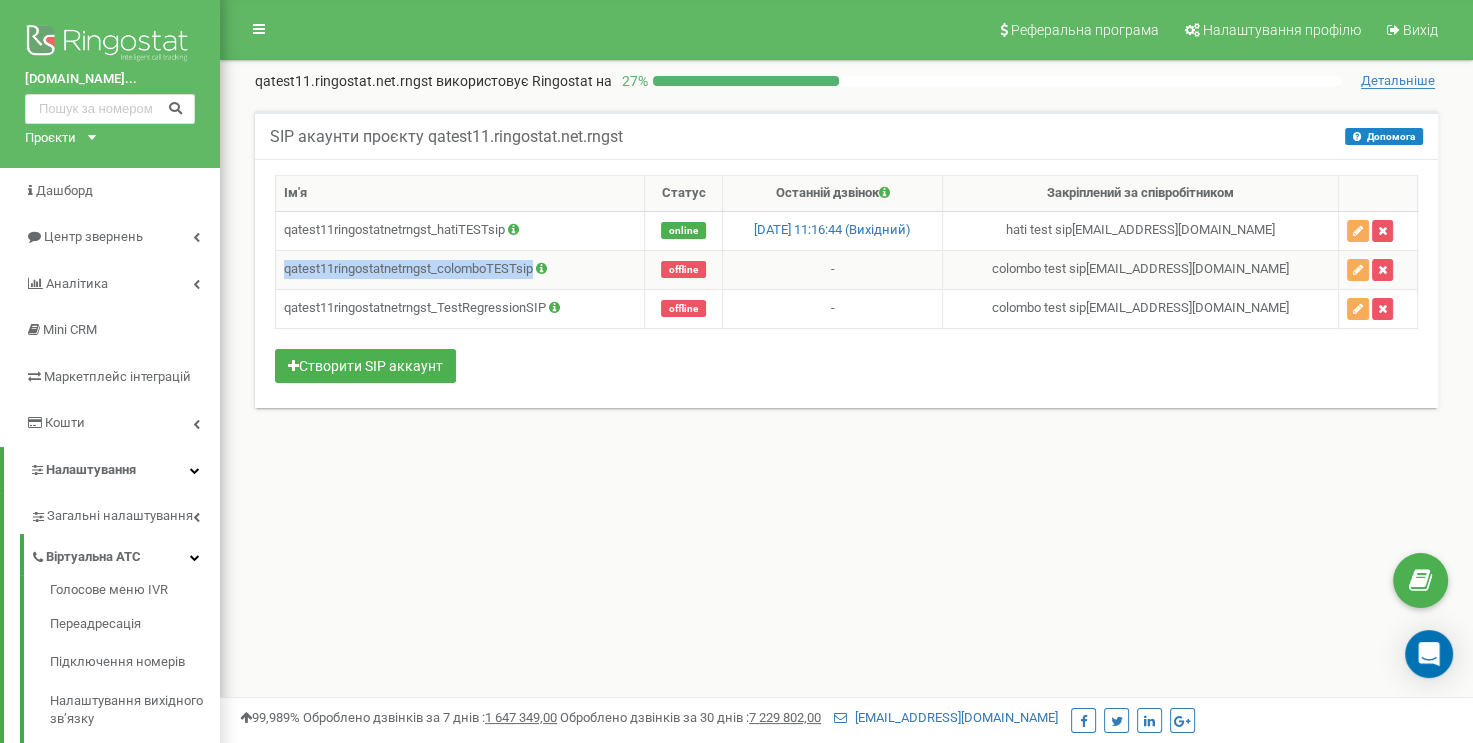 drag, startPoint x: 540, startPoint y: 270, endPoint x: 286, endPoint y: 271, distance: 254.00197 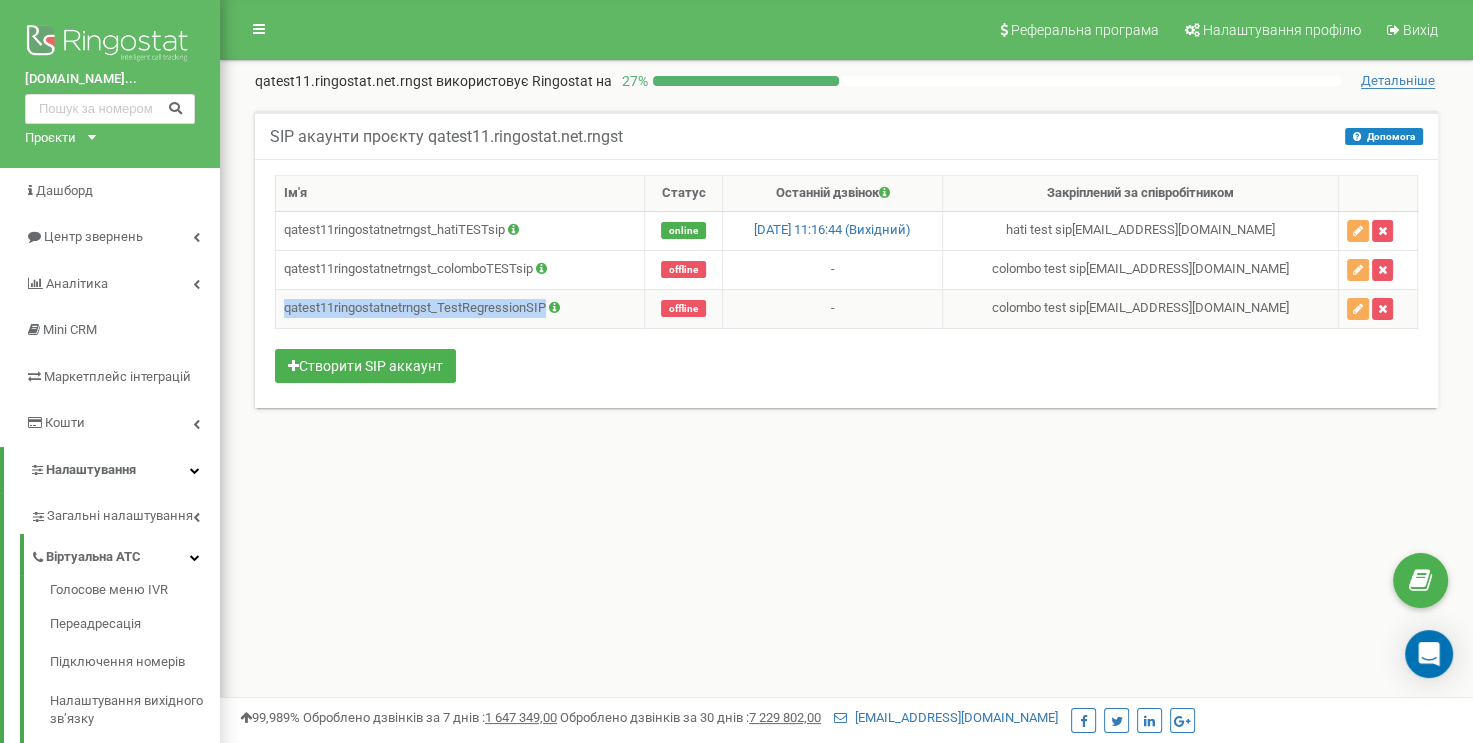 drag, startPoint x: 549, startPoint y: 306, endPoint x: 286, endPoint y: 310, distance: 263.03043 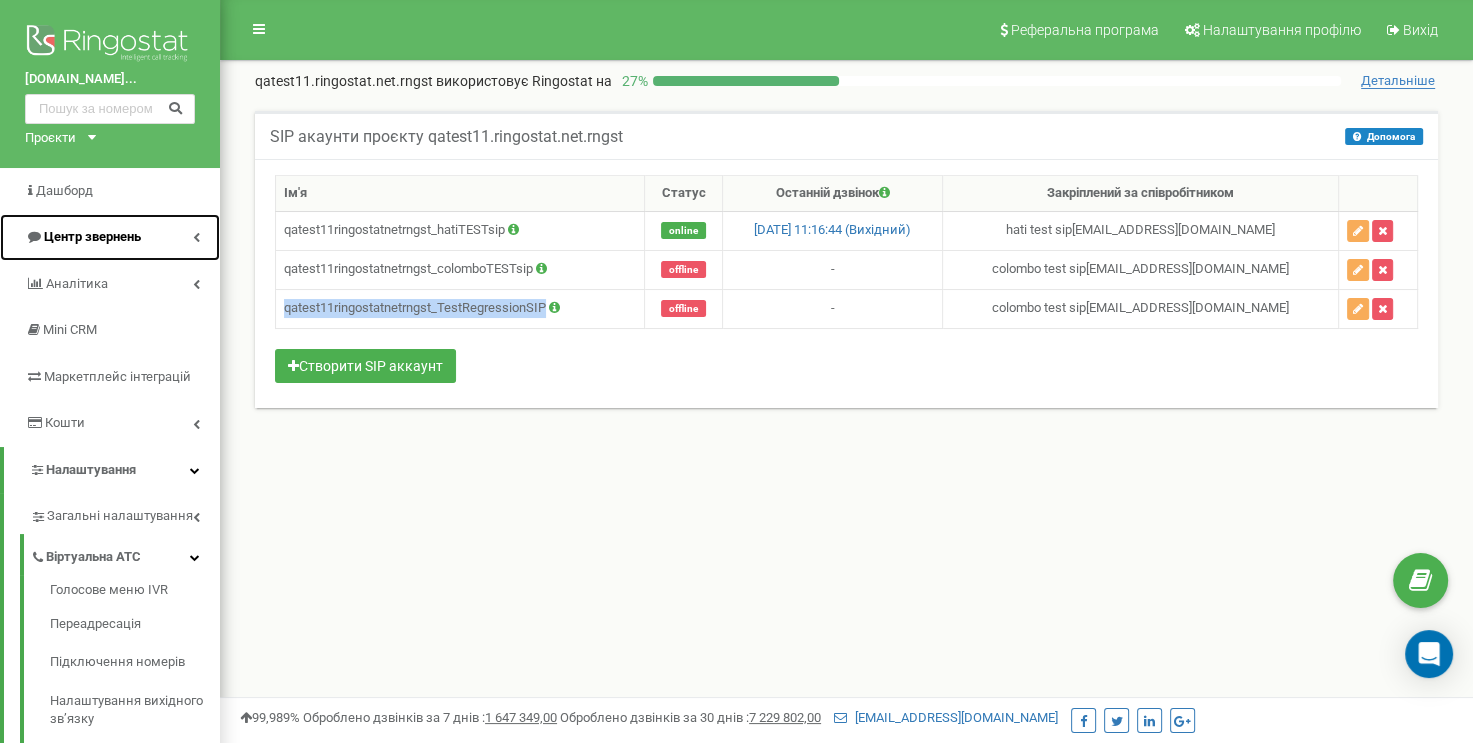 click on "Центр звернень" at bounding box center [92, 236] 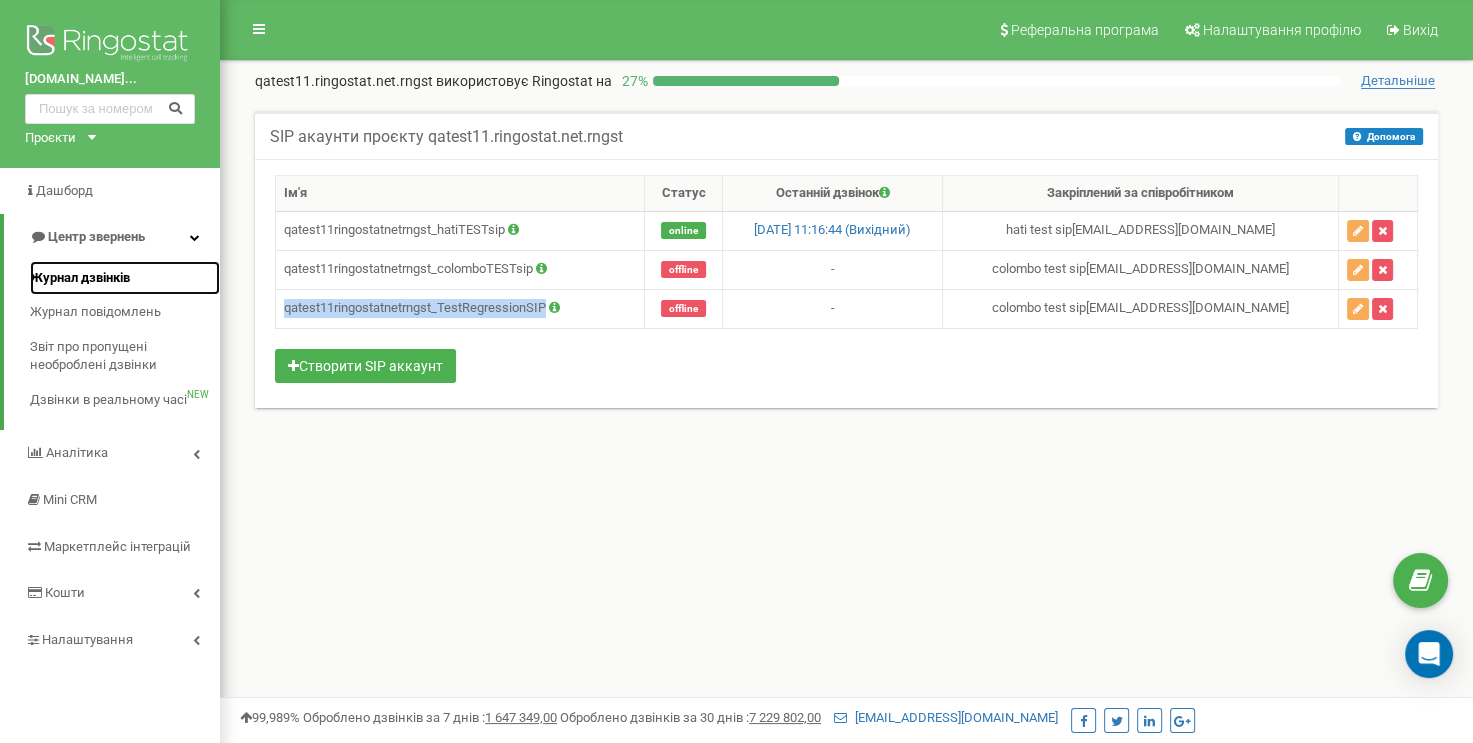 click on "Журнал дзвінків" at bounding box center [80, 278] 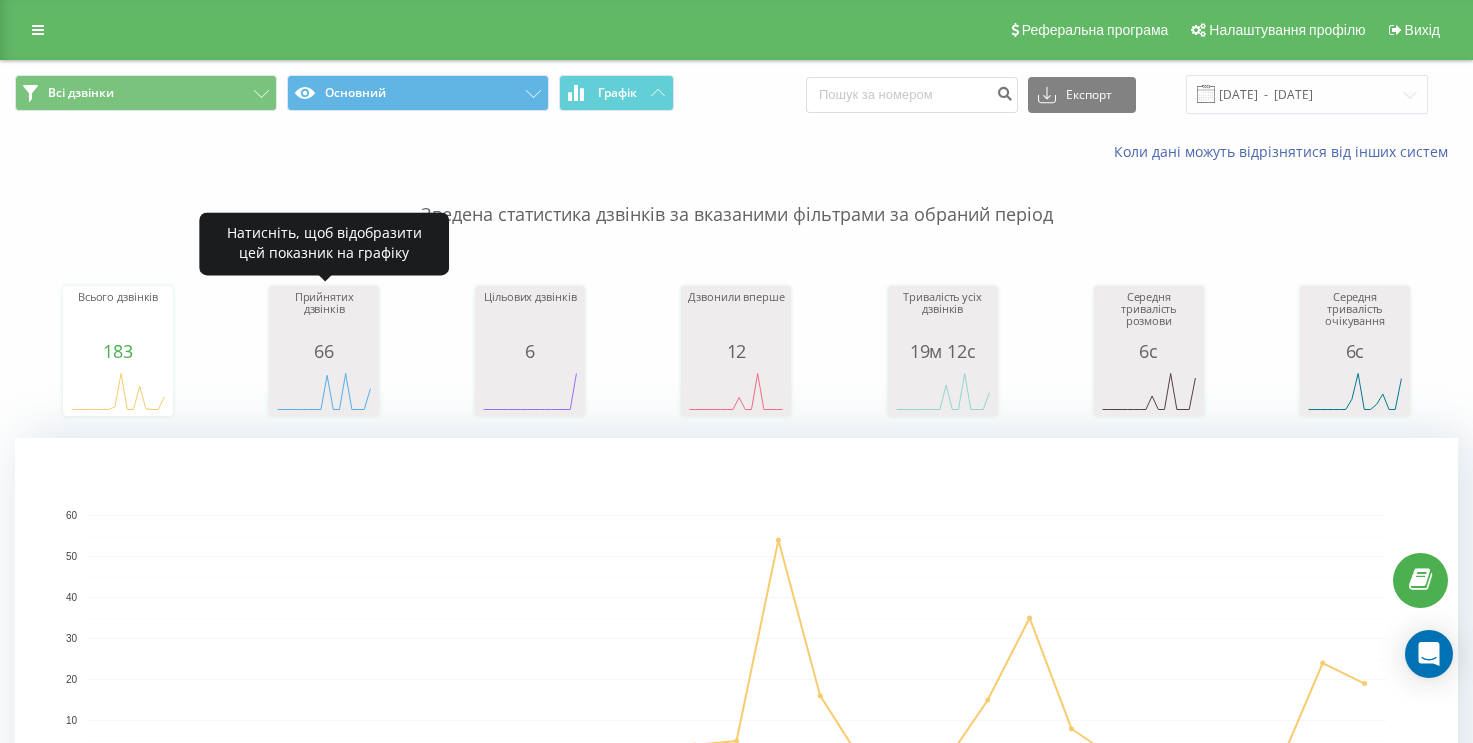 scroll, scrollTop: 0, scrollLeft: 0, axis: both 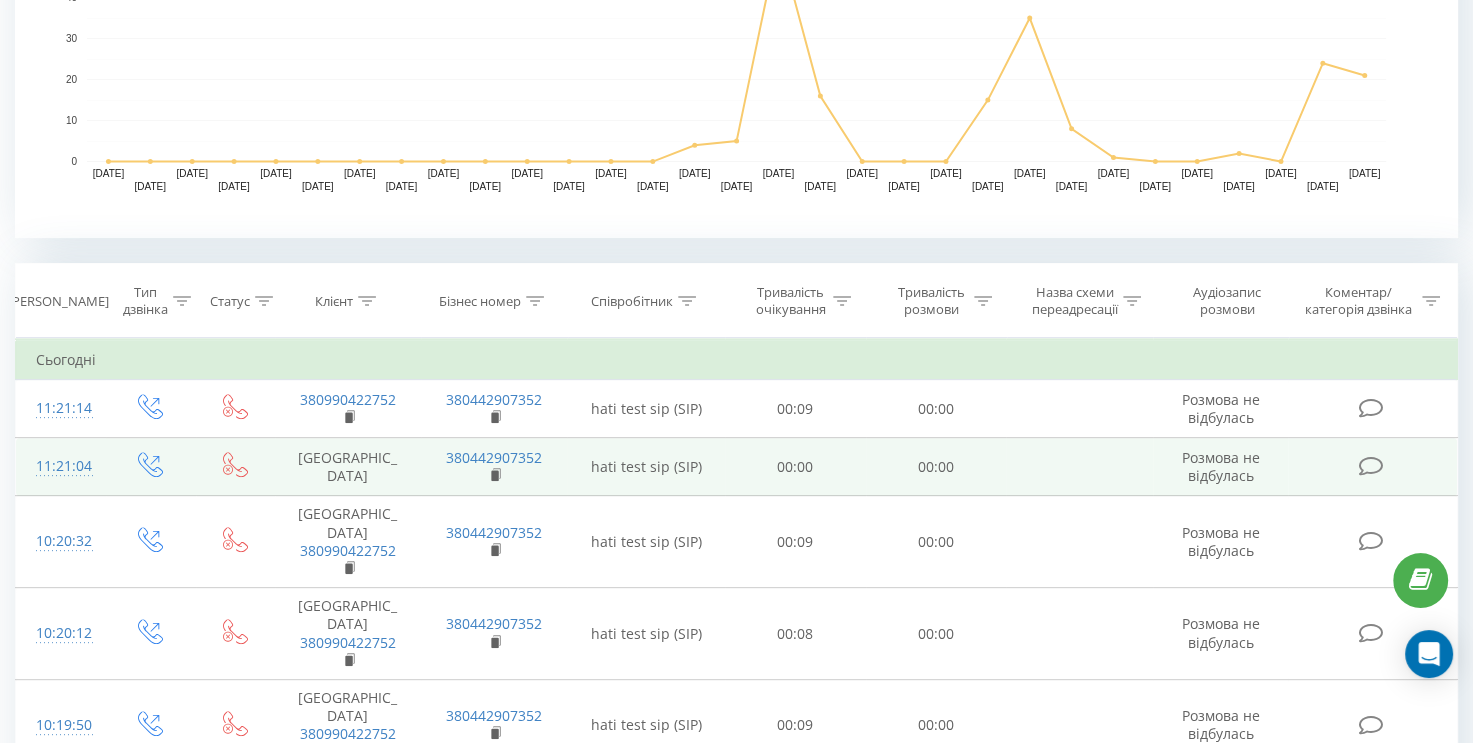 click on "11:21:04" at bounding box center (61, 466) 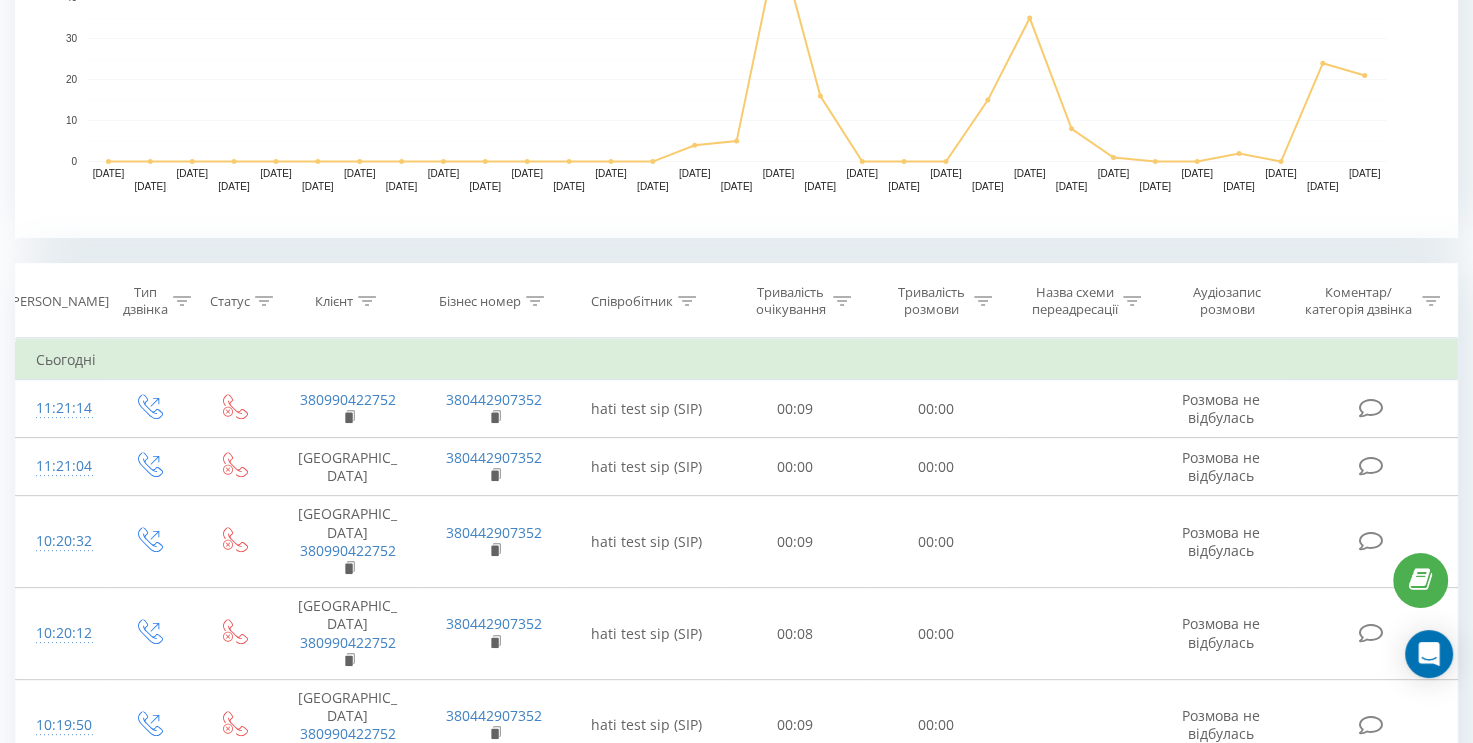 scroll, scrollTop: 0, scrollLeft: 0, axis: both 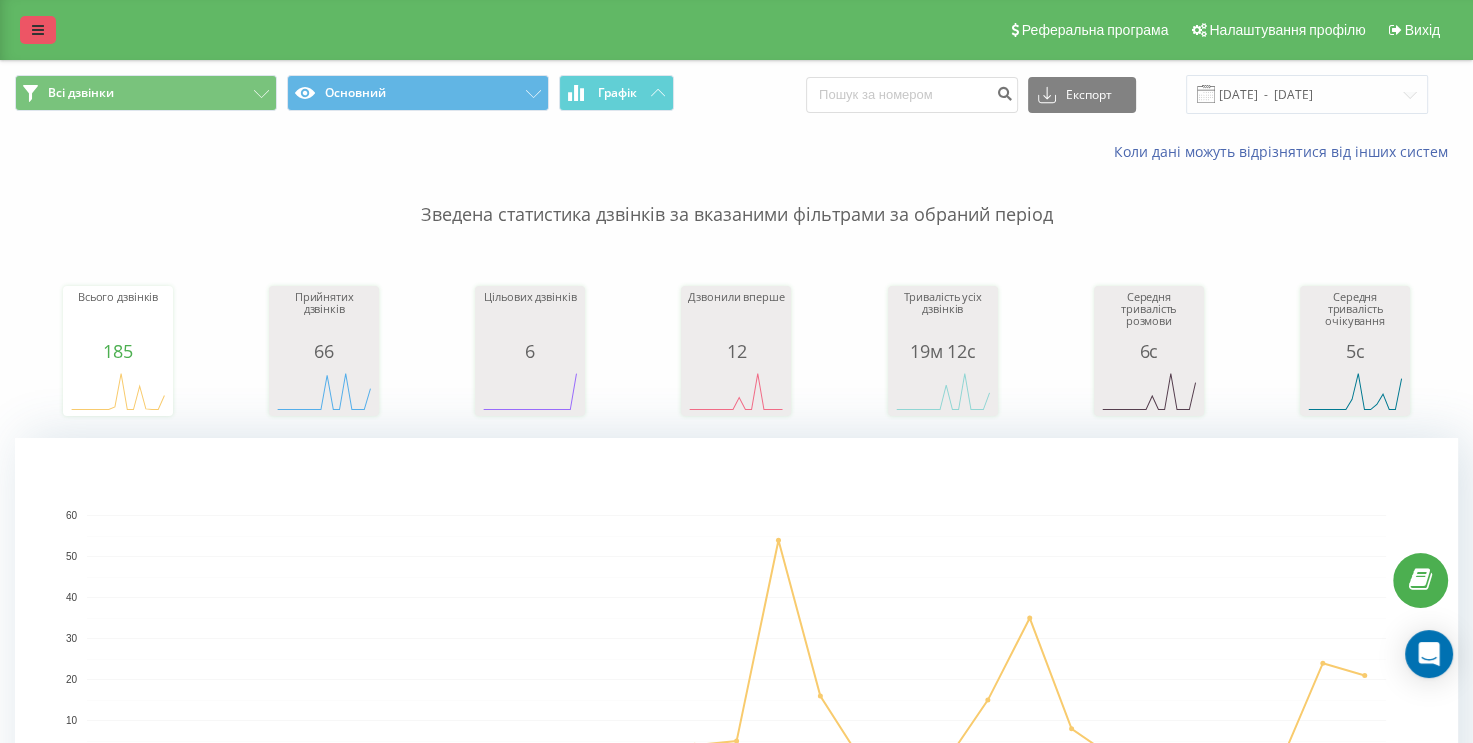 click at bounding box center [38, 30] 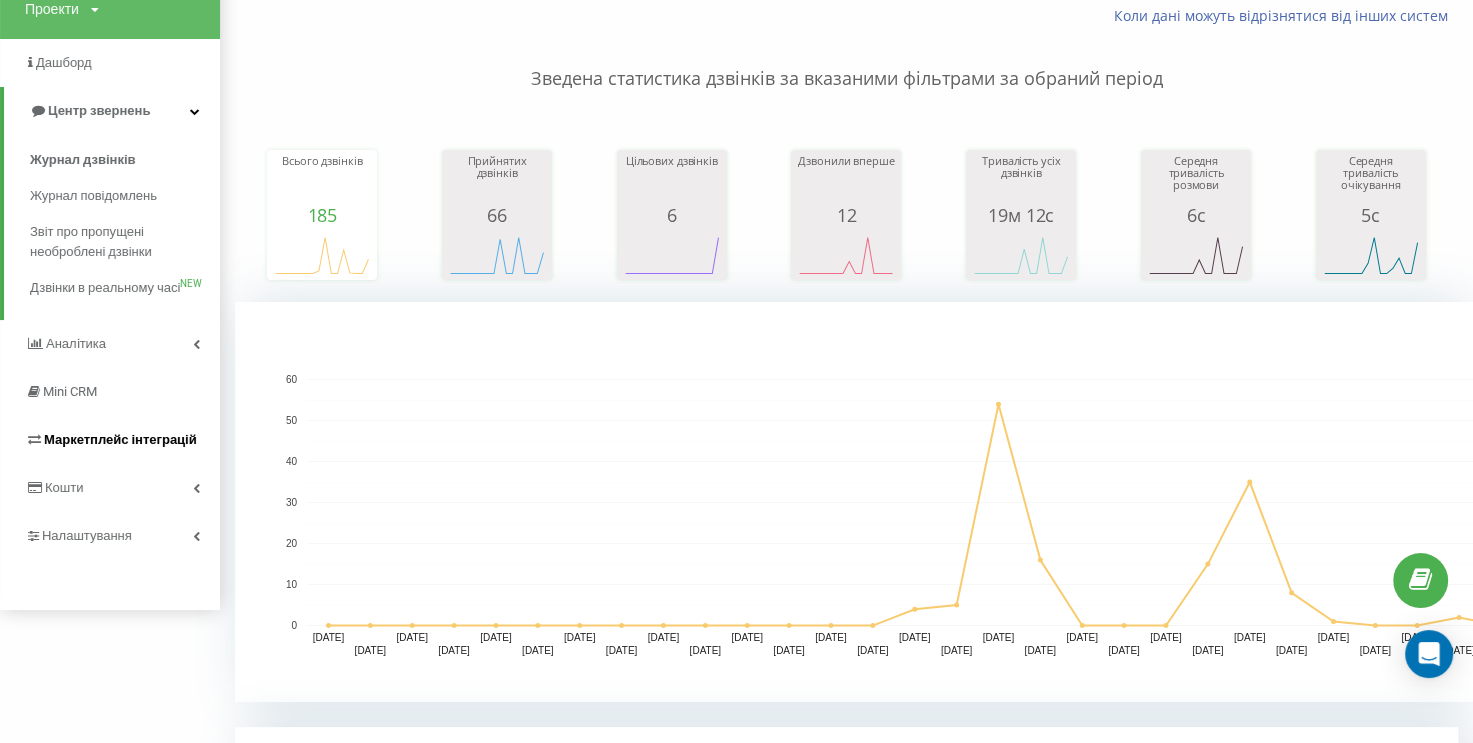 scroll, scrollTop: 400, scrollLeft: 0, axis: vertical 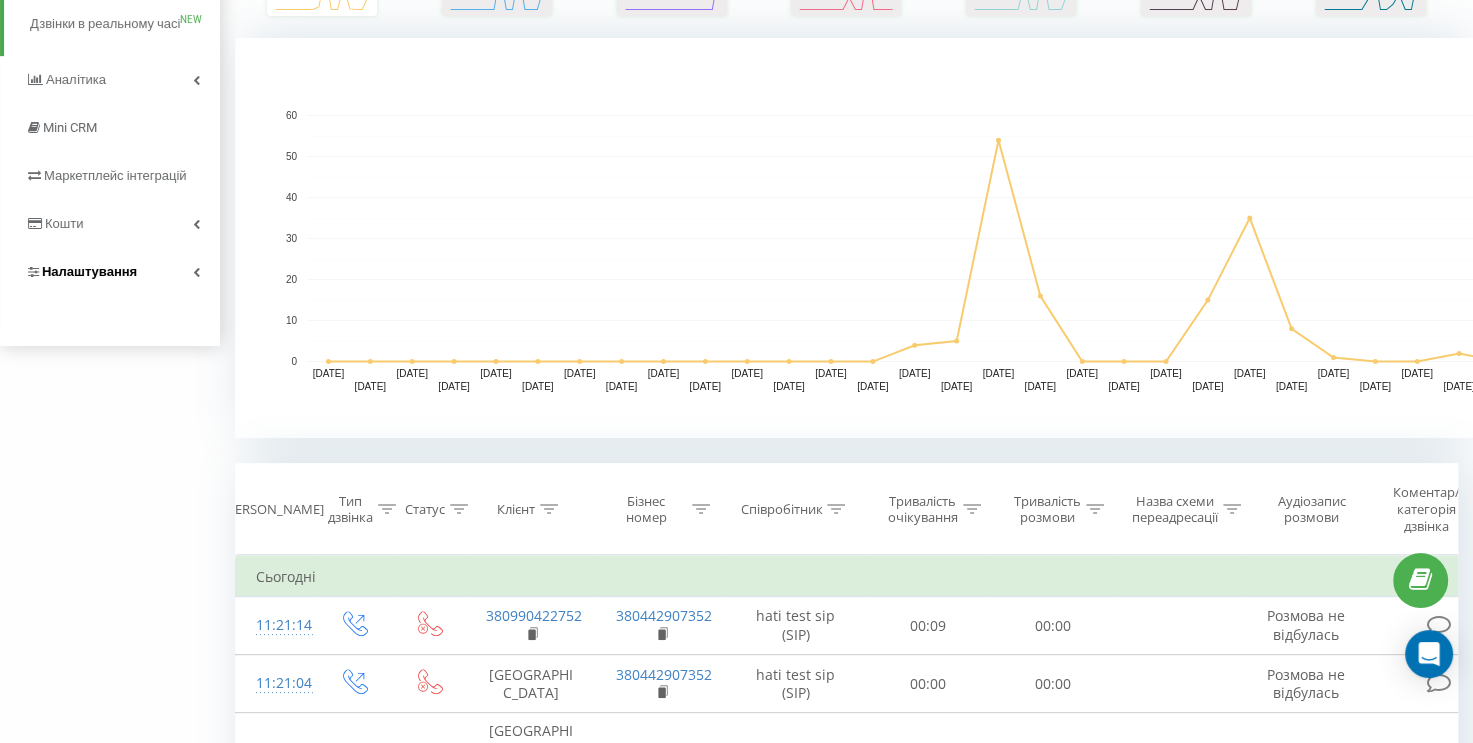 click on "Налаштування" at bounding box center (110, 272) 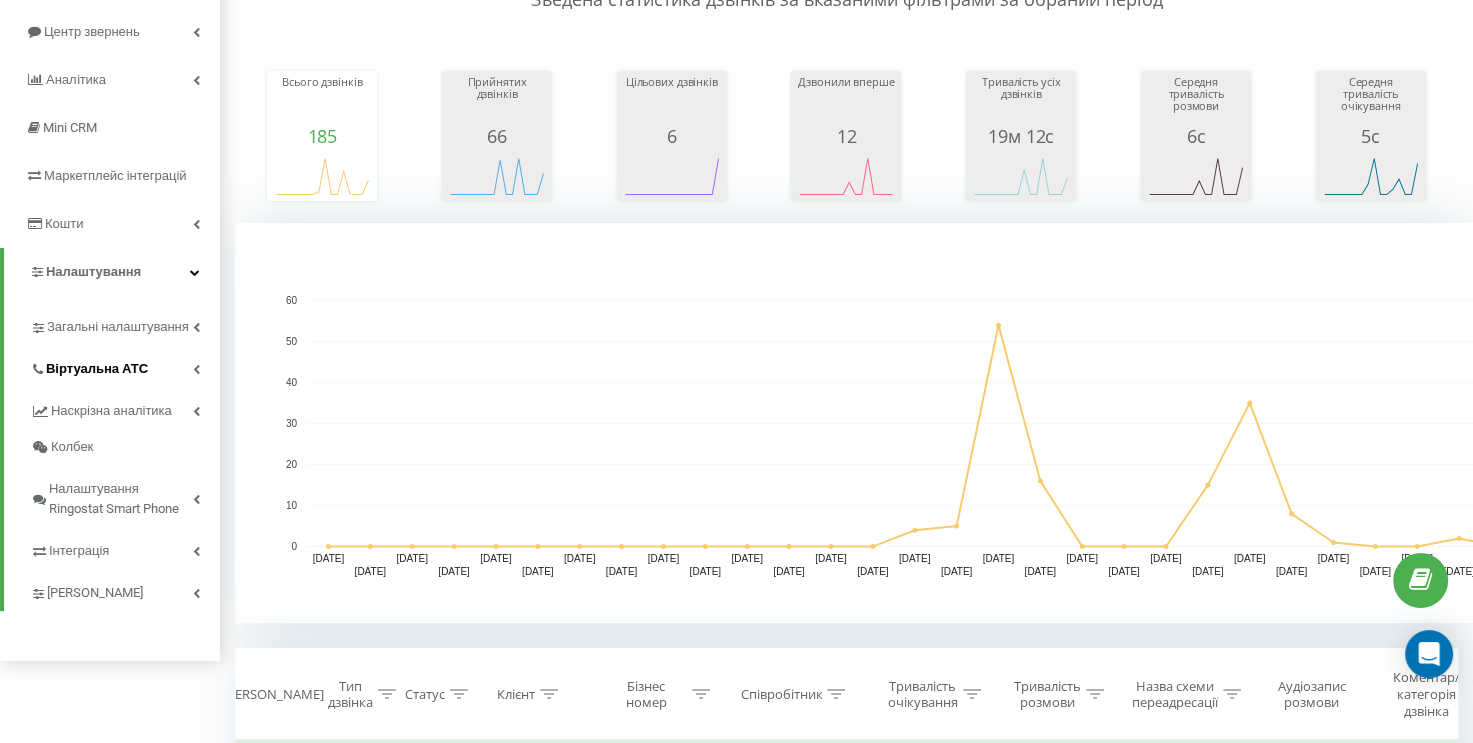 click at bounding box center (196, 369) 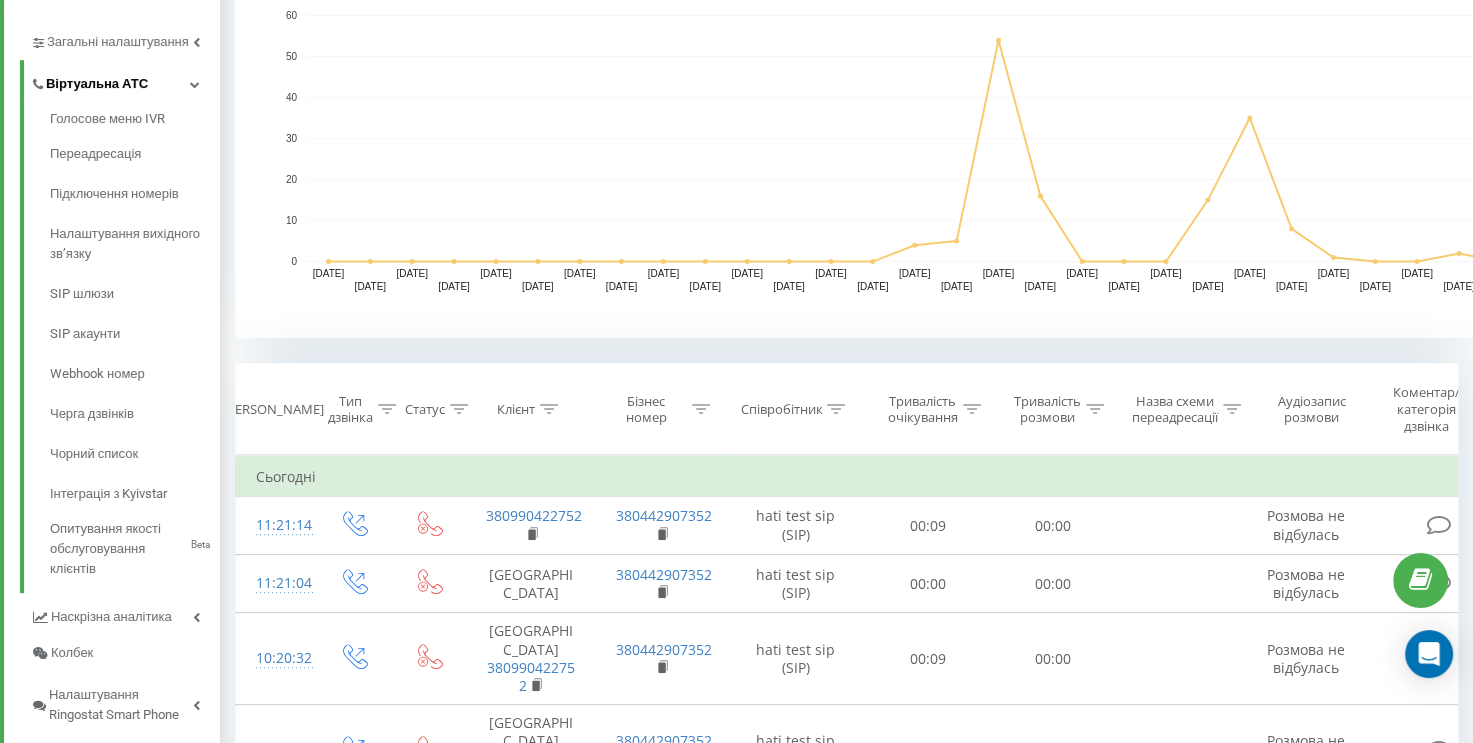 scroll, scrollTop: 515, scrollLeft: 0, axis: vertical 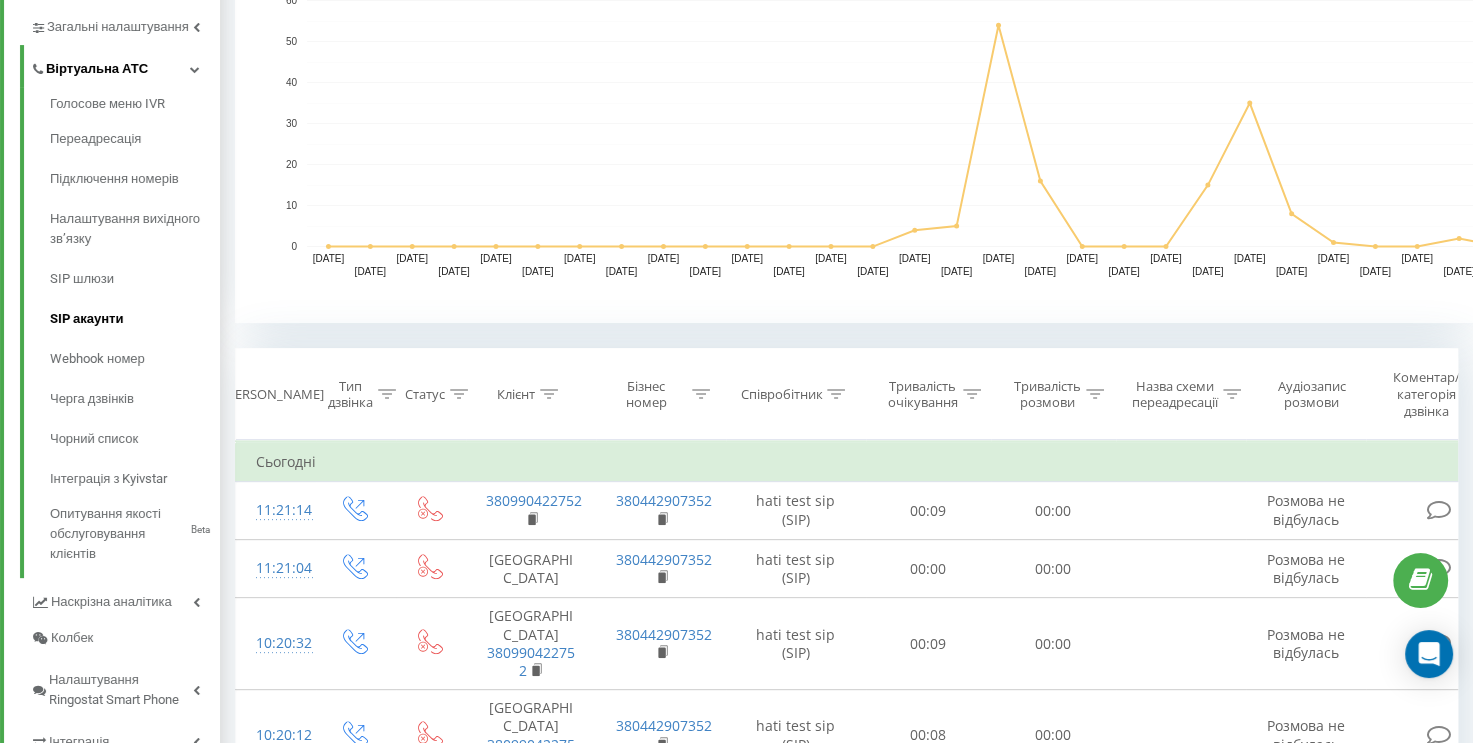click on "SIP акаунти" at bounding box center (135, 319) 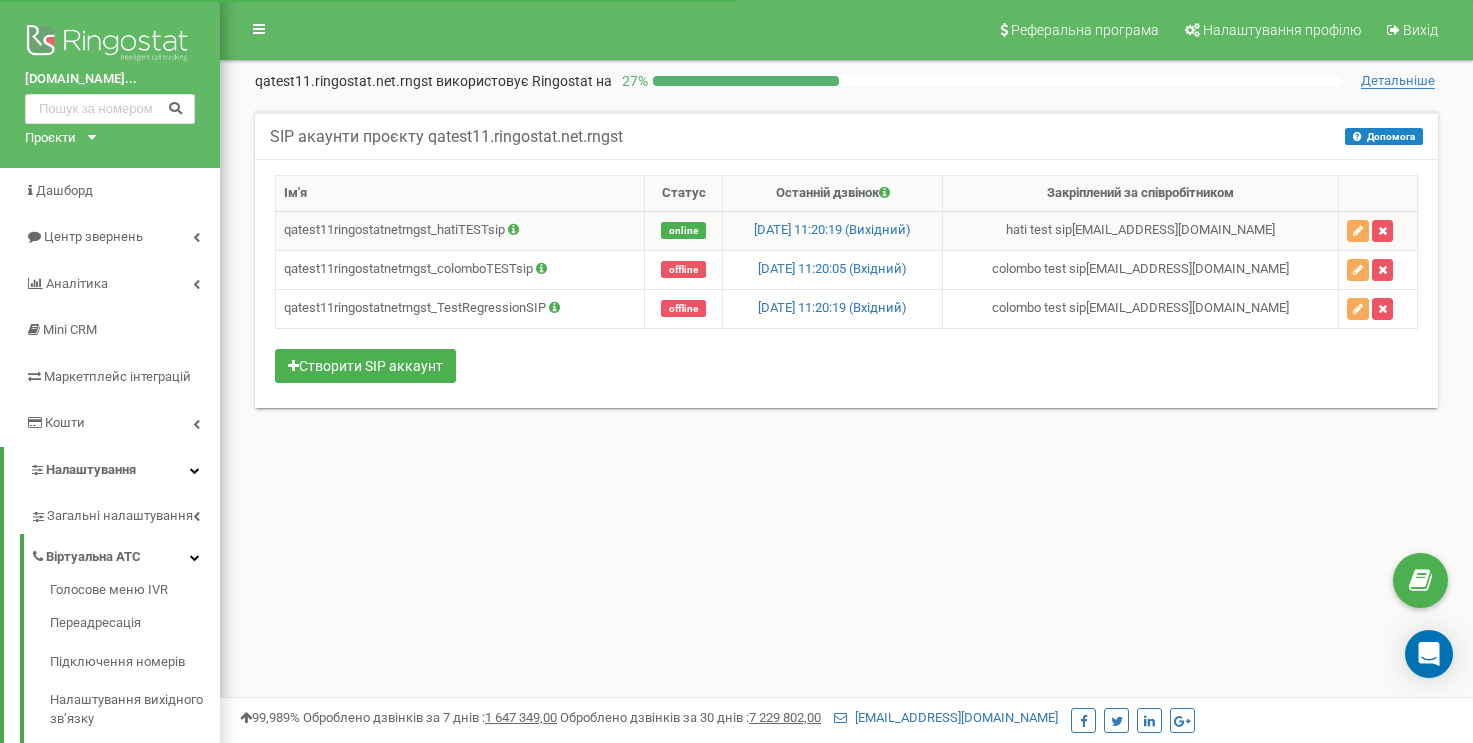 scroll, scrollTop: 0, scrollLeft: 0, axis: both 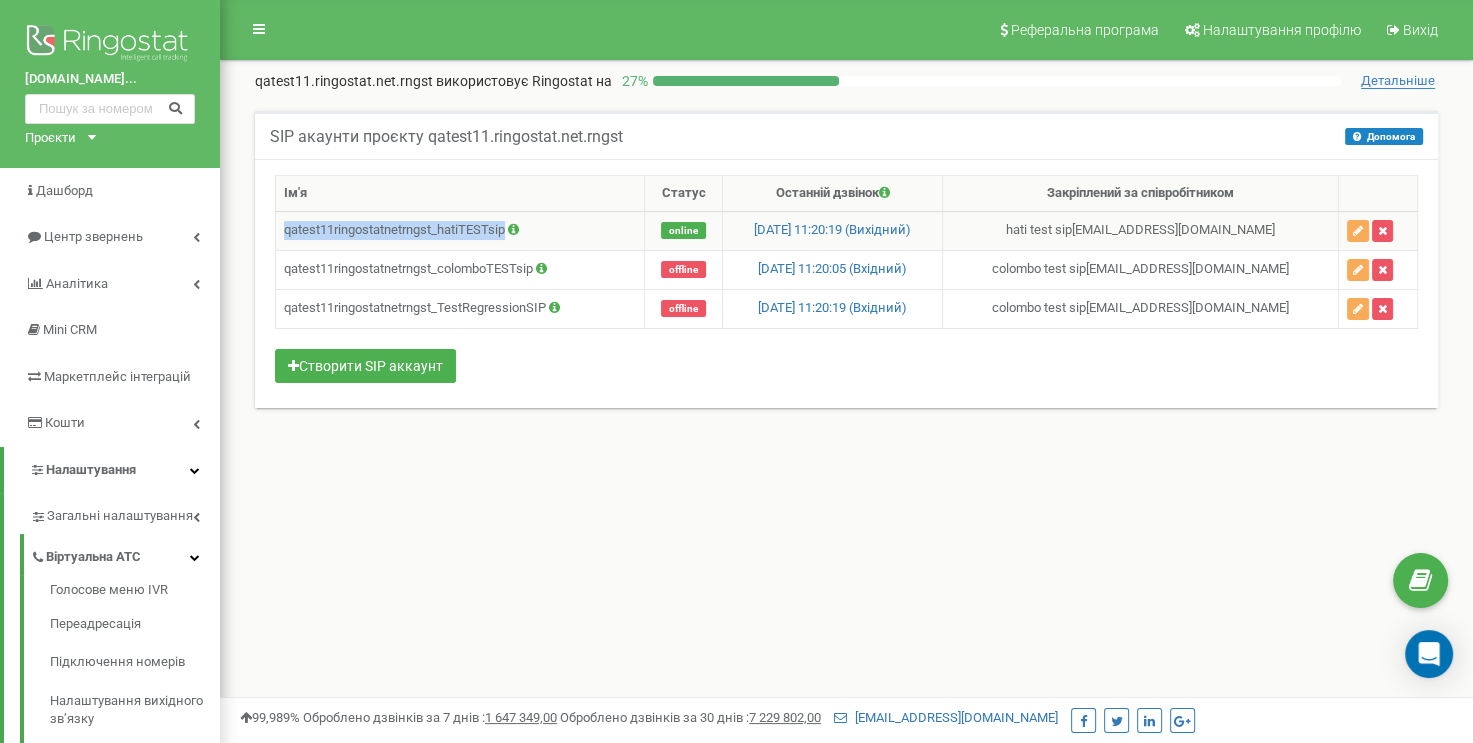 drag, startPoint x: 509, startPoint y: 231, endPoint x: 284, endPoint y: 234, distance: 225.02 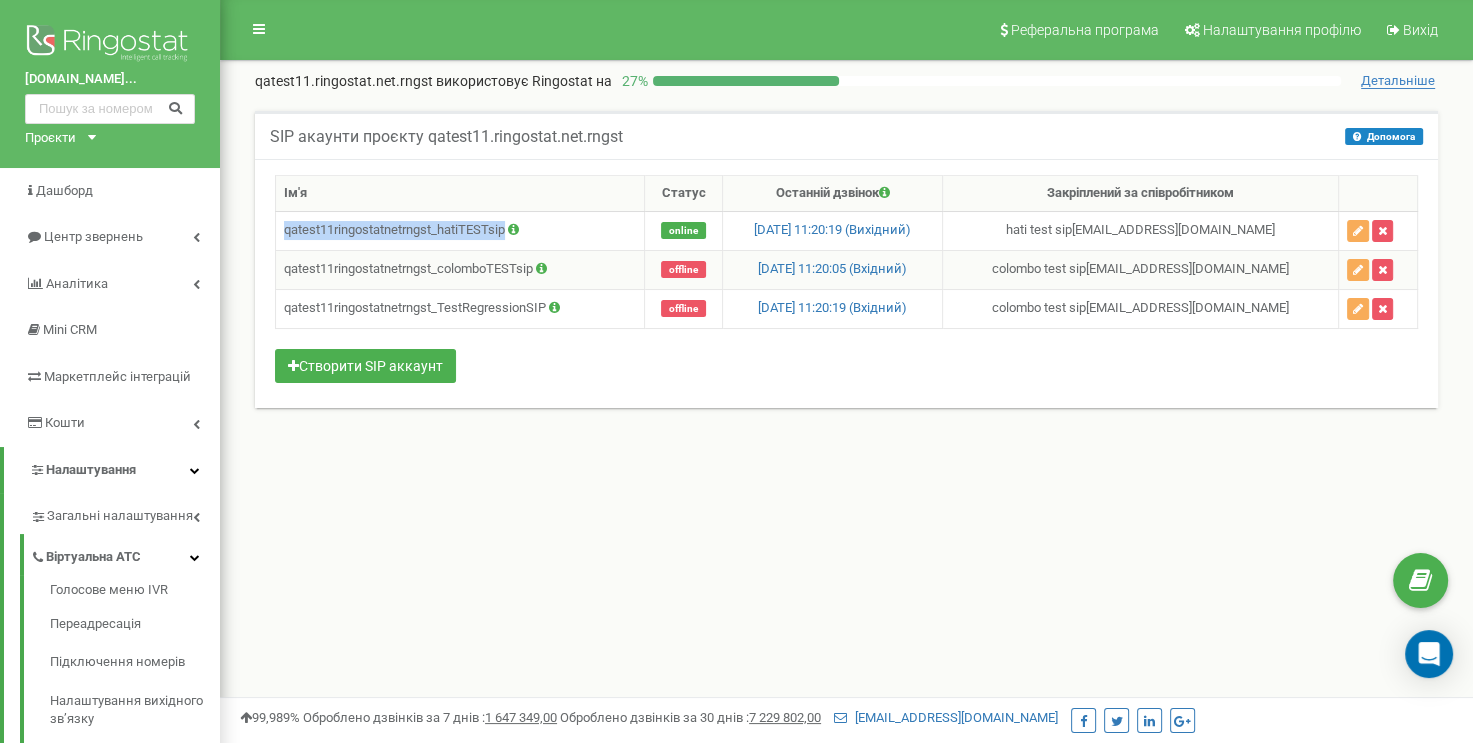 copy on "qatest11ringostatnetrngst_hatiTESTsip" 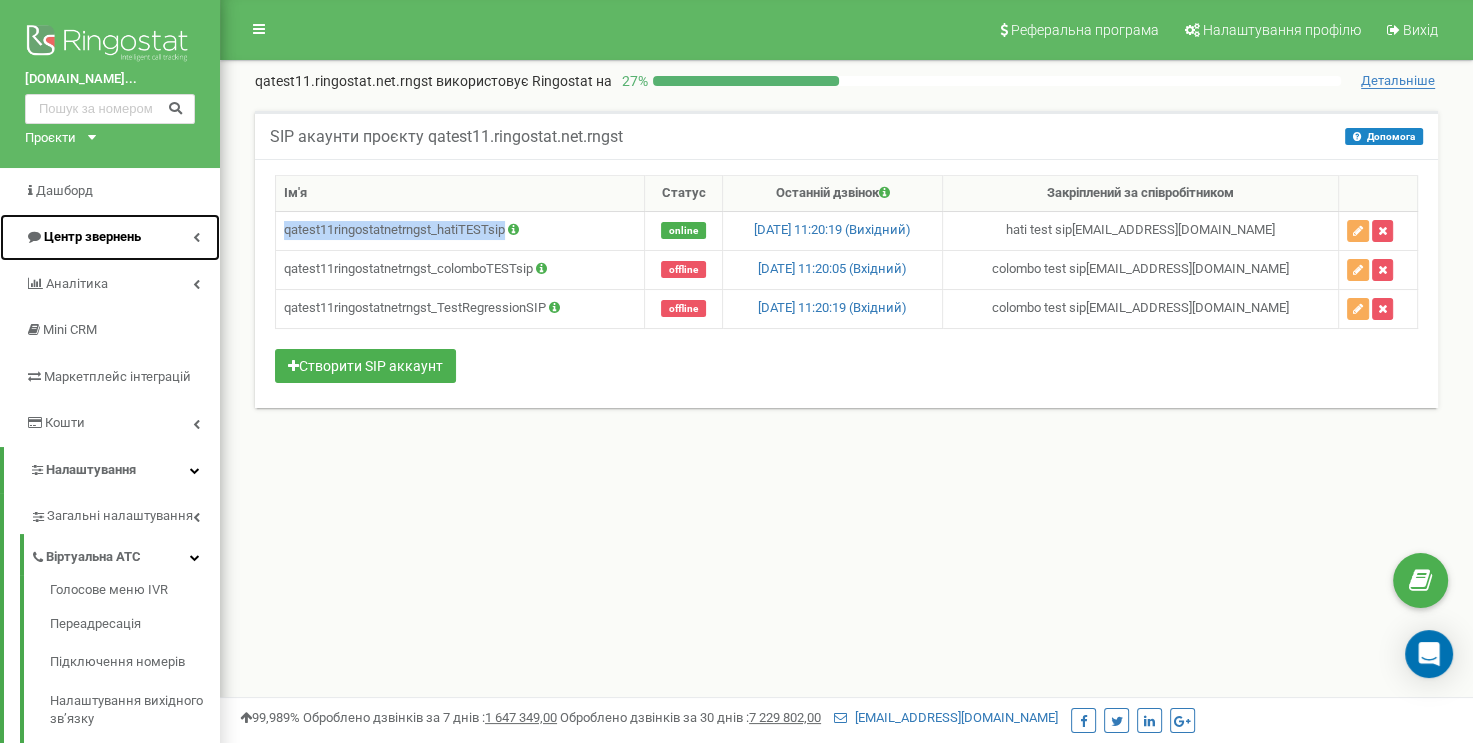 click on "Центр звернень" at bounding box center [110, 237] 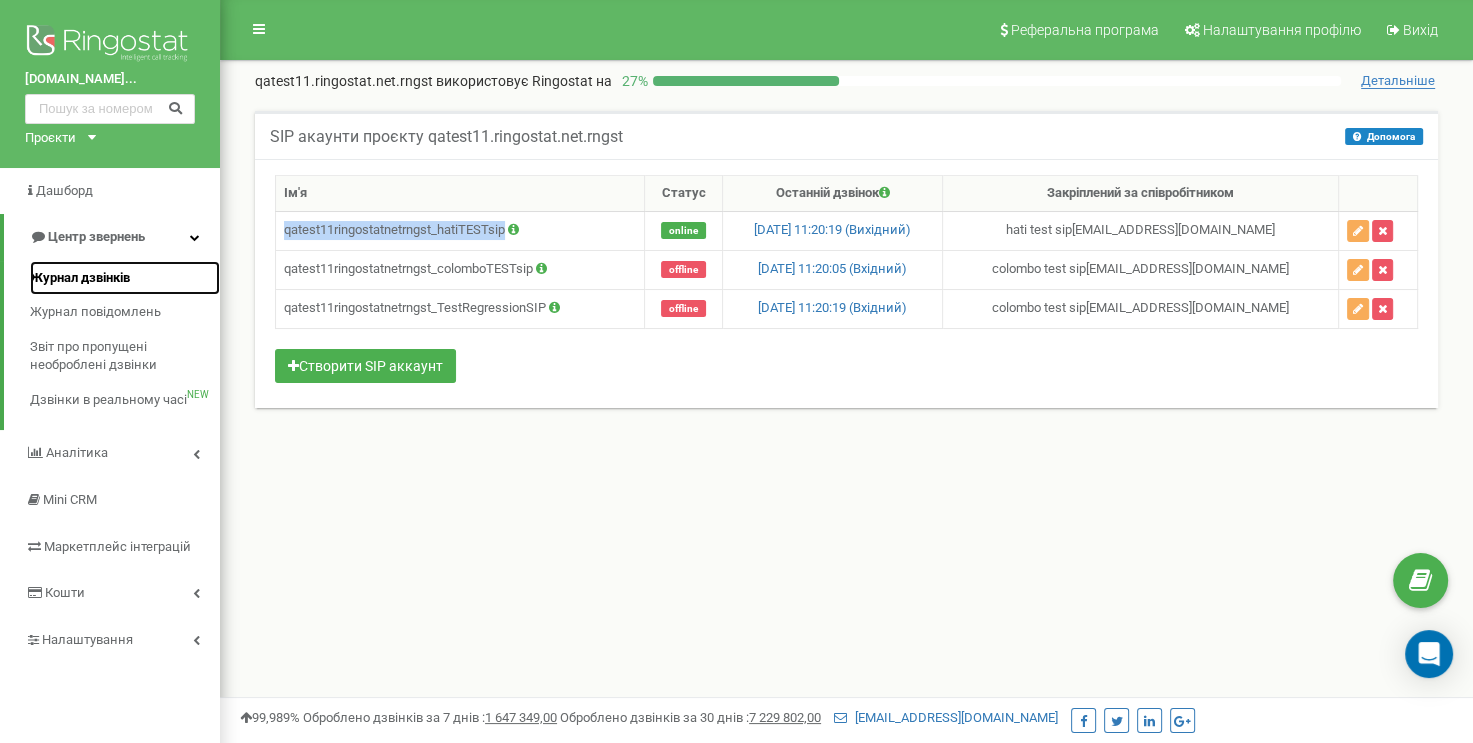 click on "Журнал дзвінків" at bounding box center (80, 278) 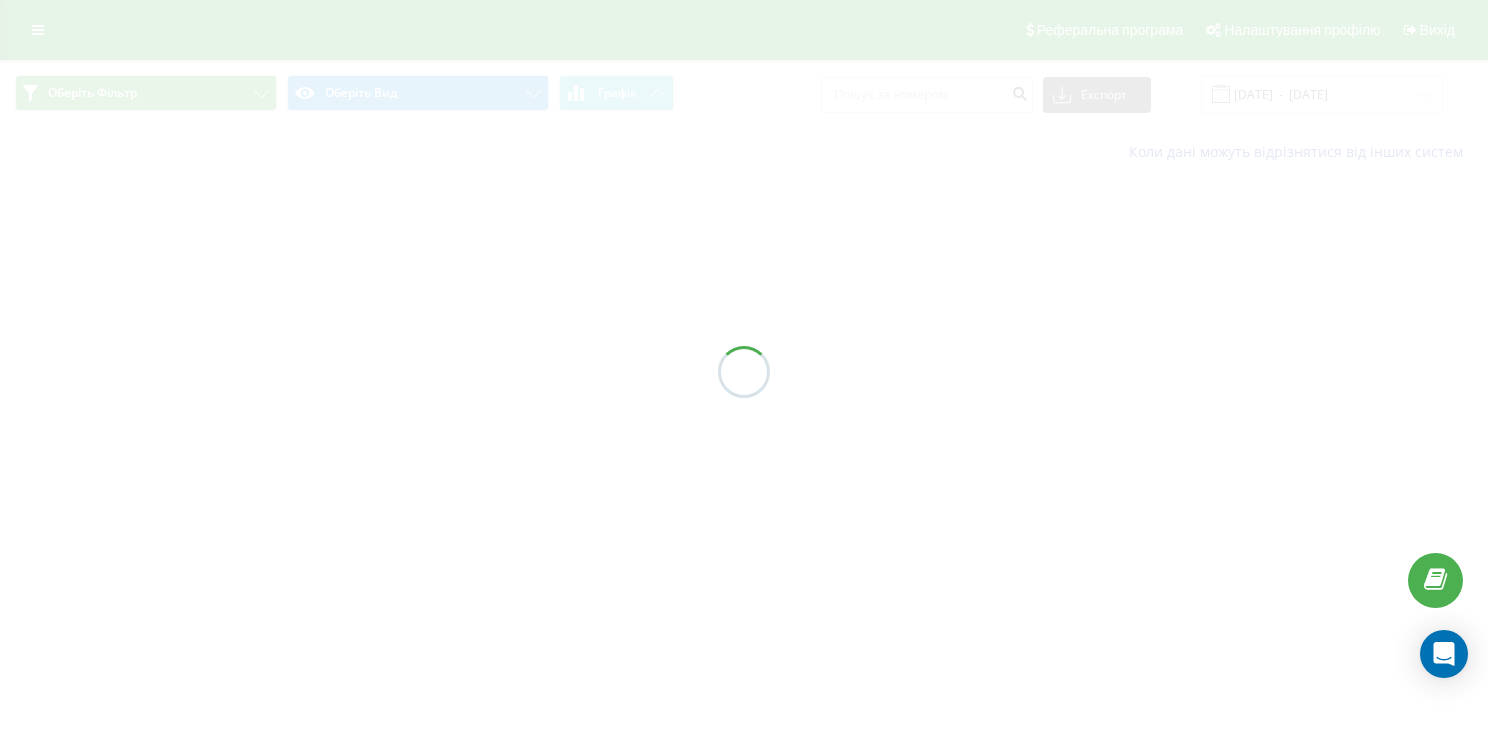 scroll, scrollTop: 0, scrollLeft: 0, axis: both 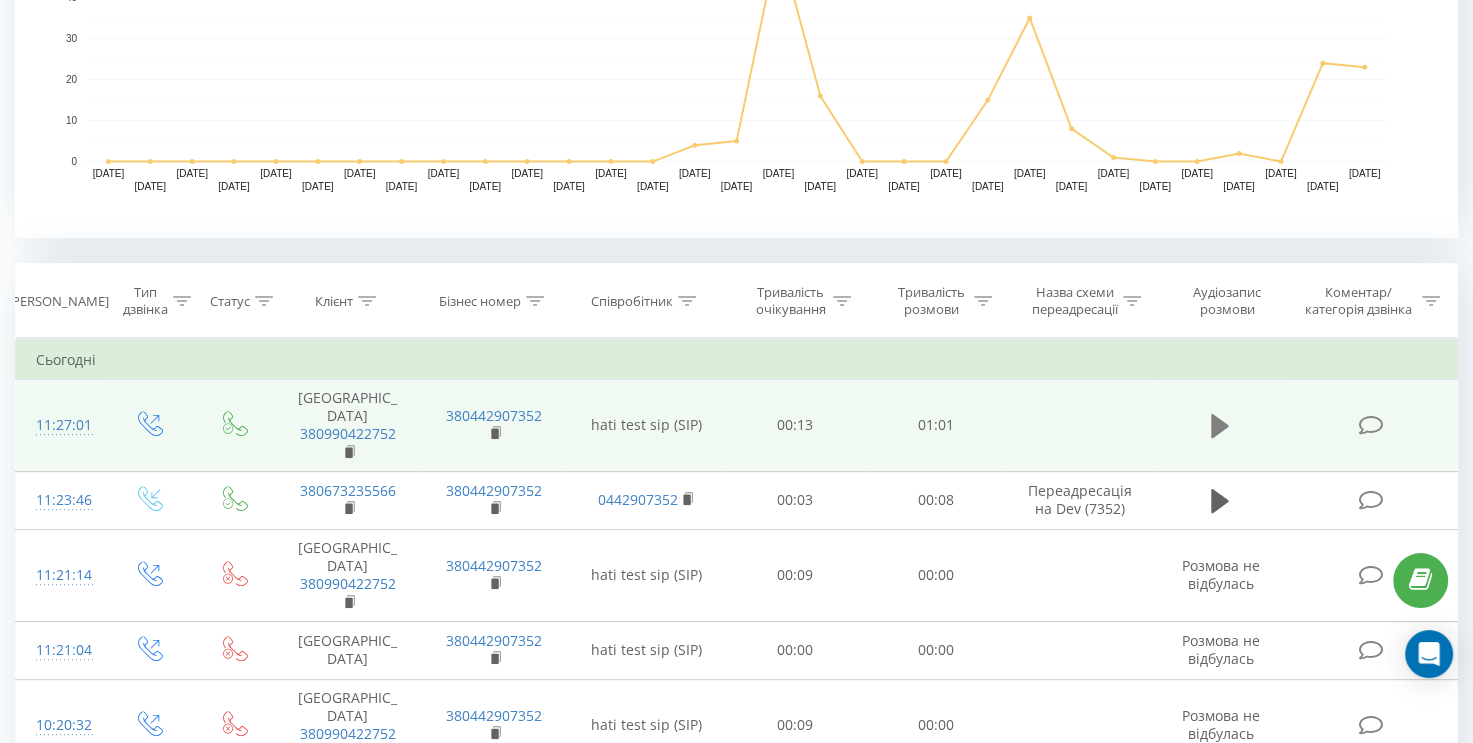 click 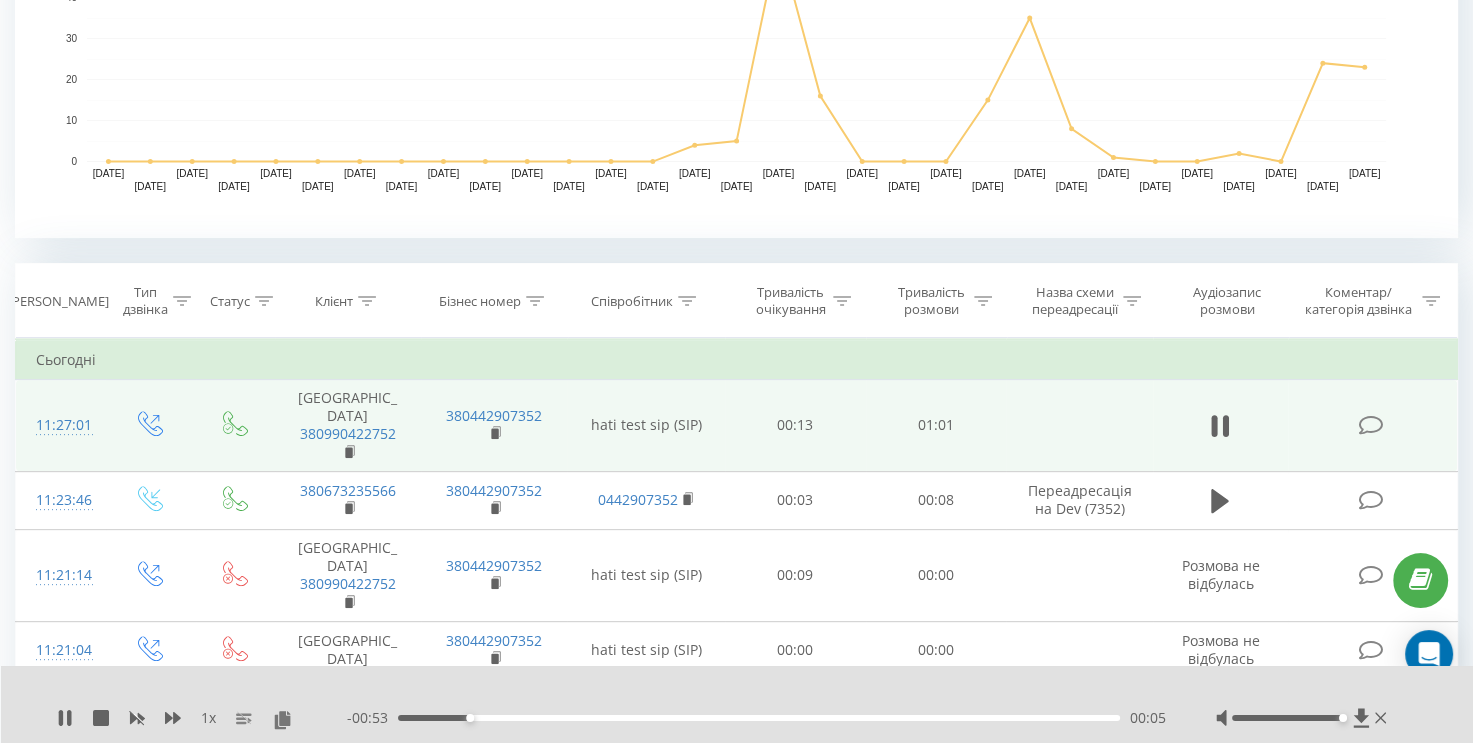 drag, startPoint x: 1288, startPoint y: 718, endPoint x: 1342, endPoint y: 719, distance: 54.00926 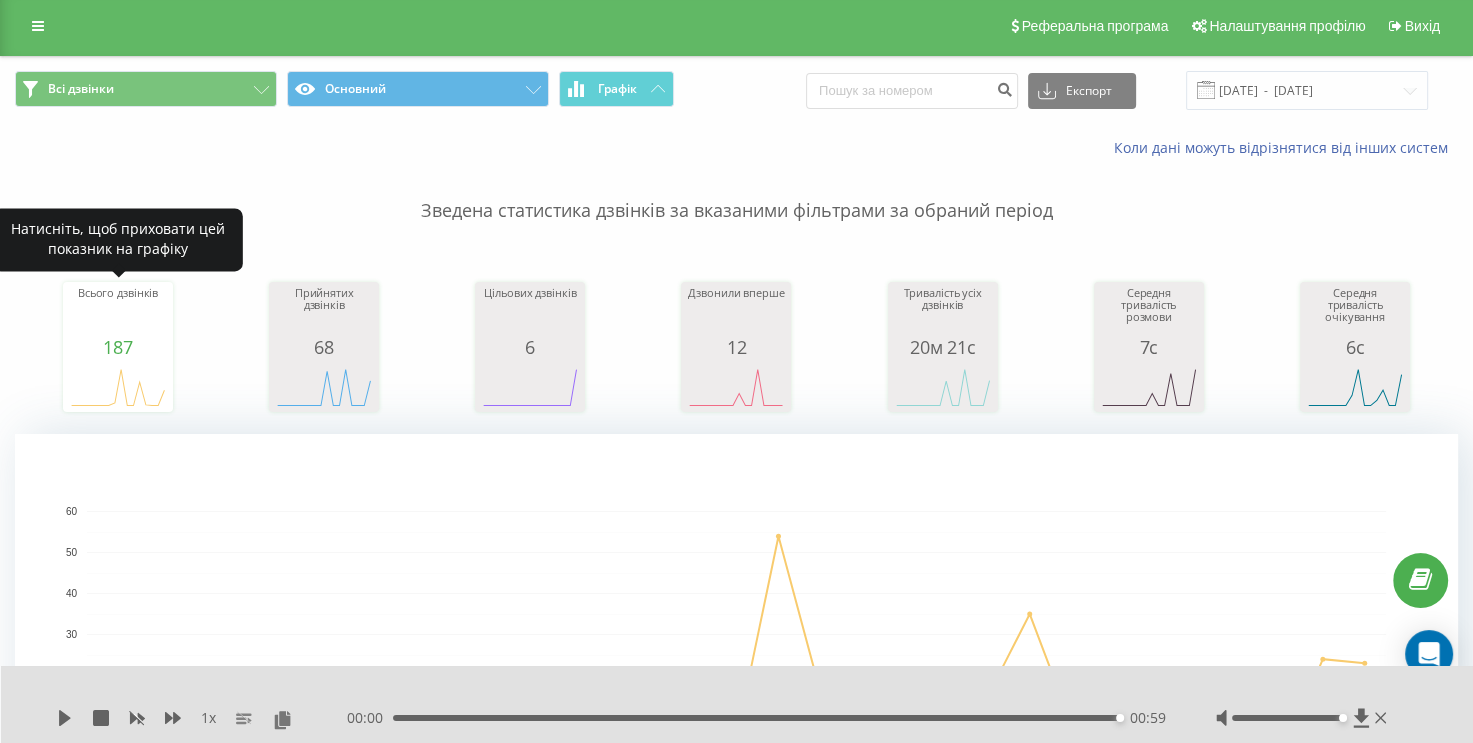 scroll, scrollTop: 0, scrollLeft: 0, axis: both 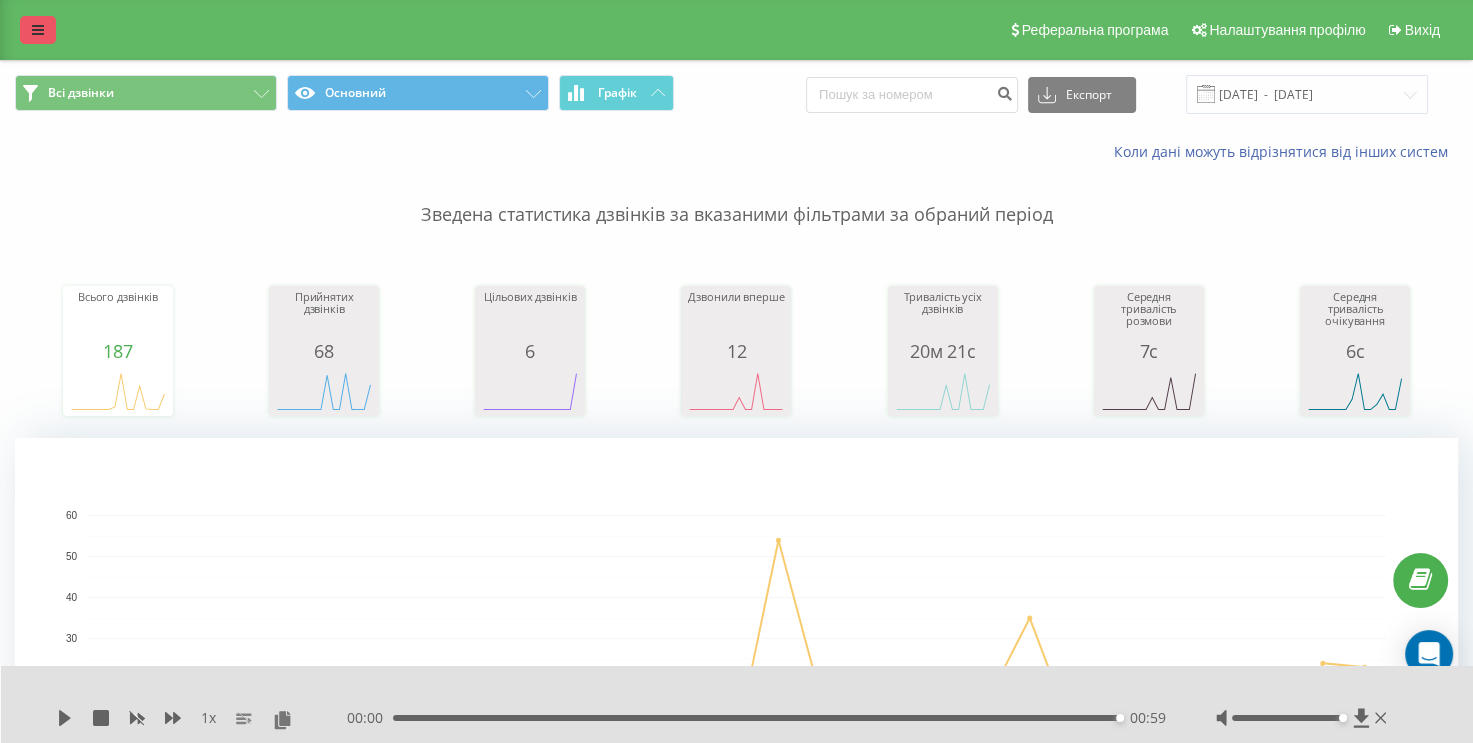 click at bounding box center [38, 30] 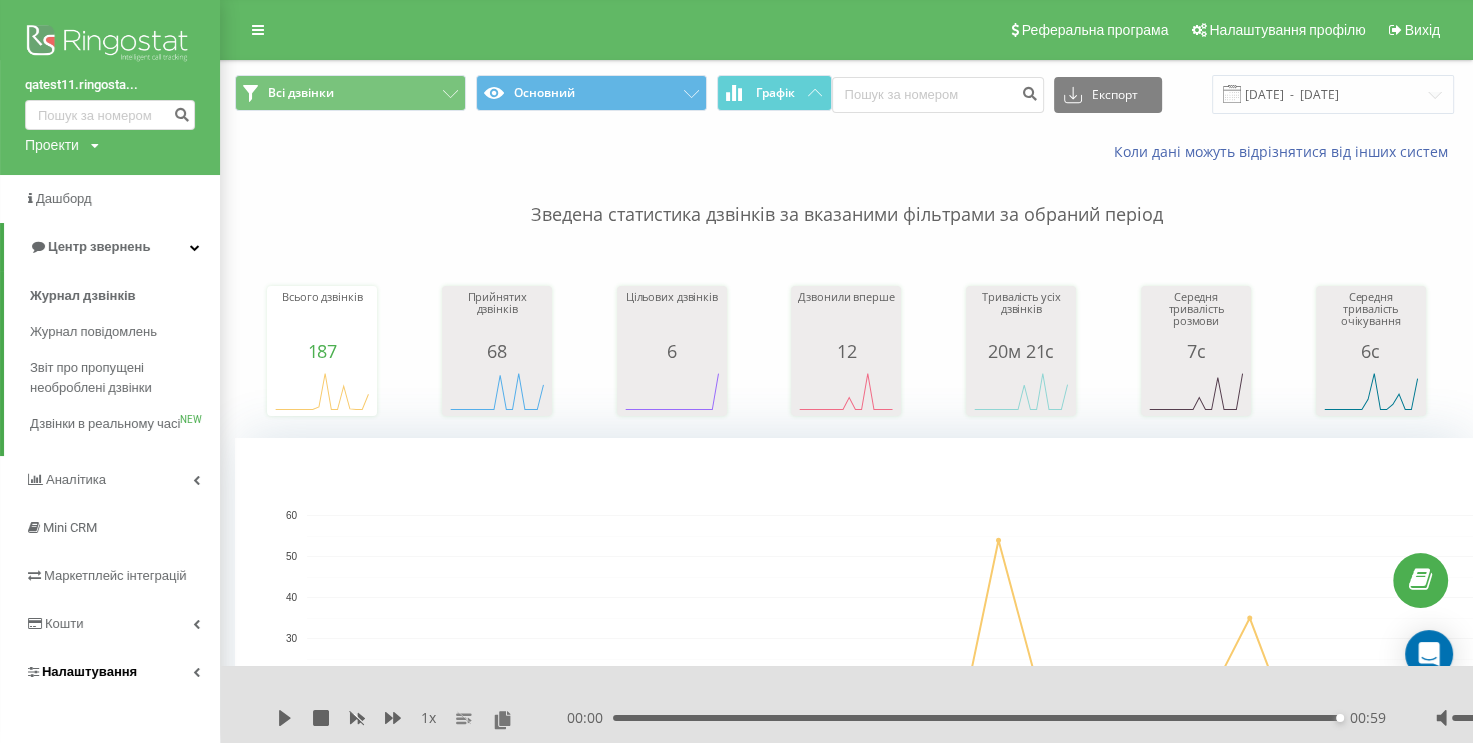 click on "Налаштування" at bounding box center [110, 672] 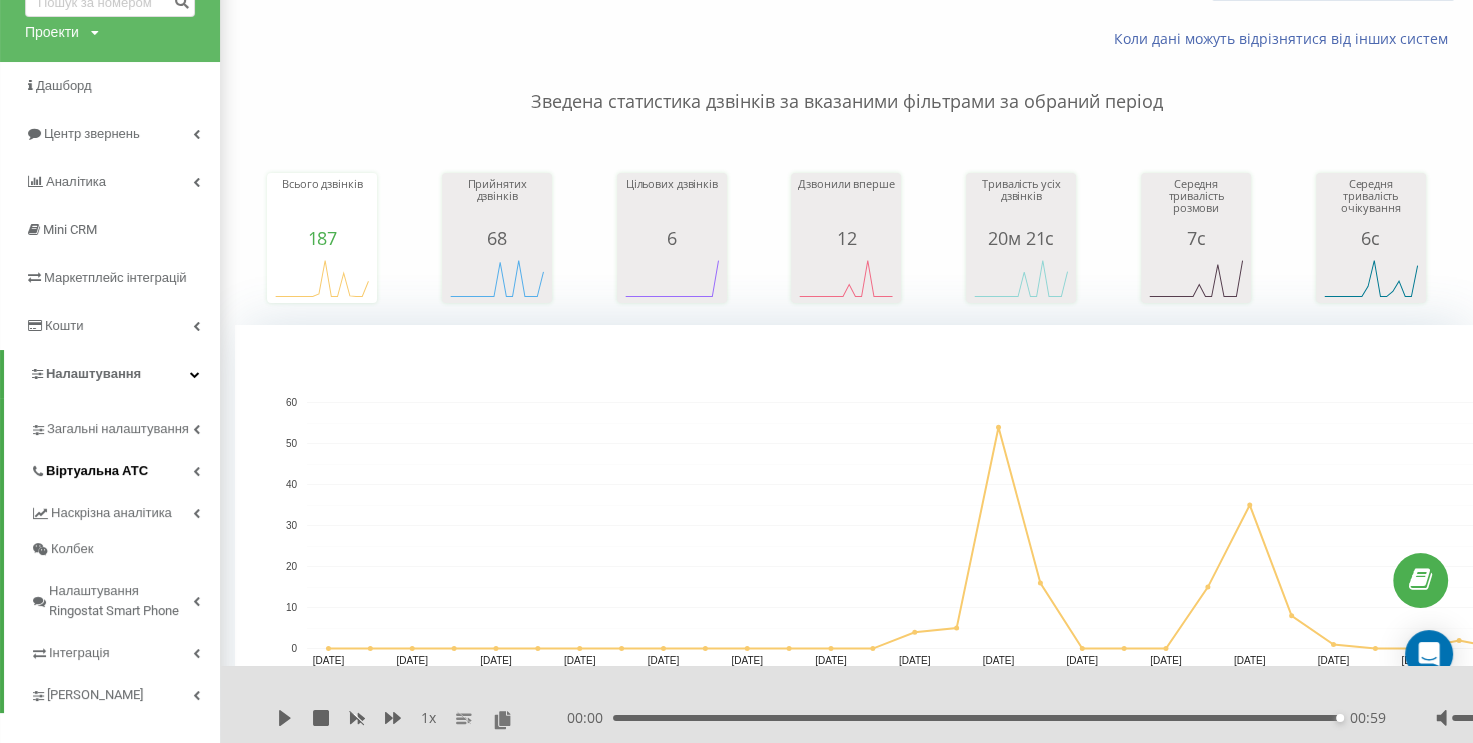scroll, scrollTop: 200, scrollLeft: 0, axis: vertical 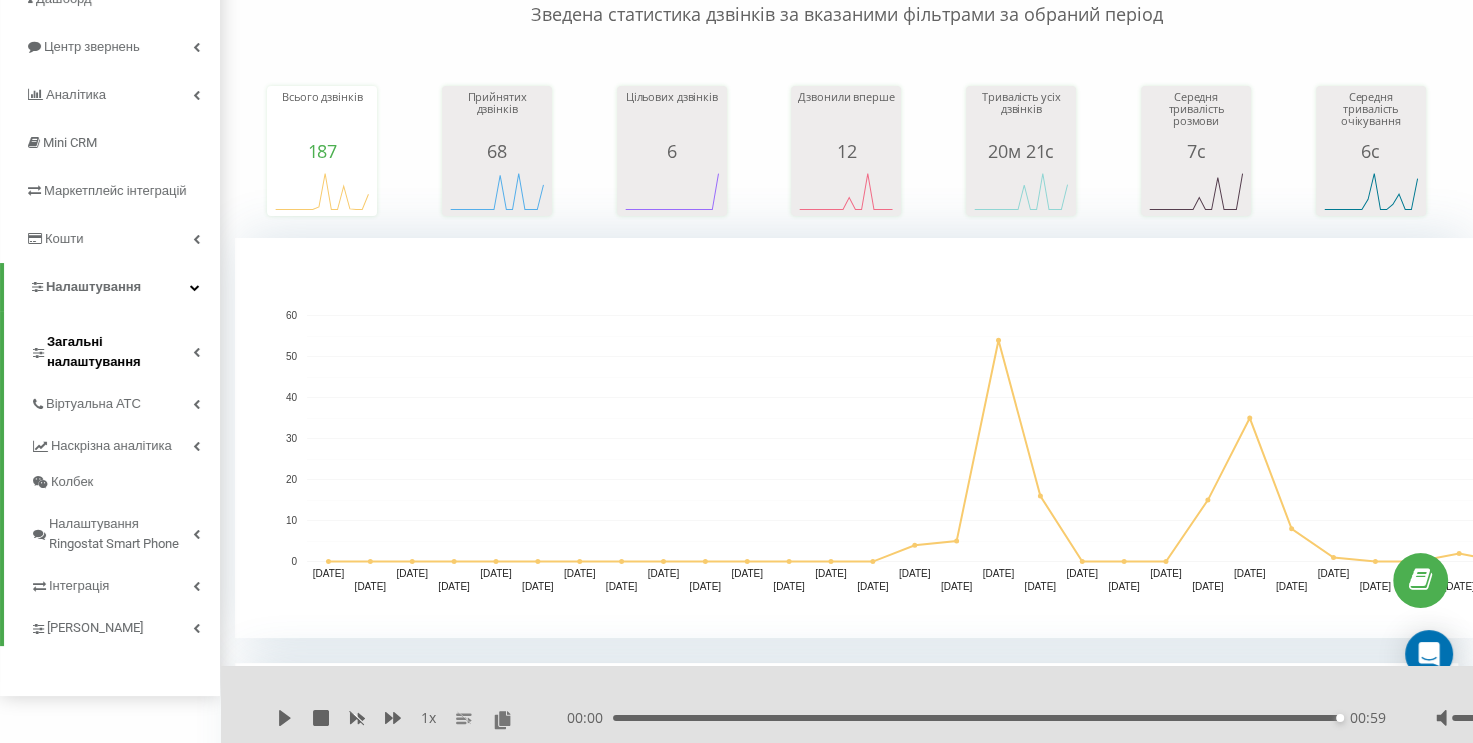 click on "Загальні налаштування" at bounding box center (125, 349) 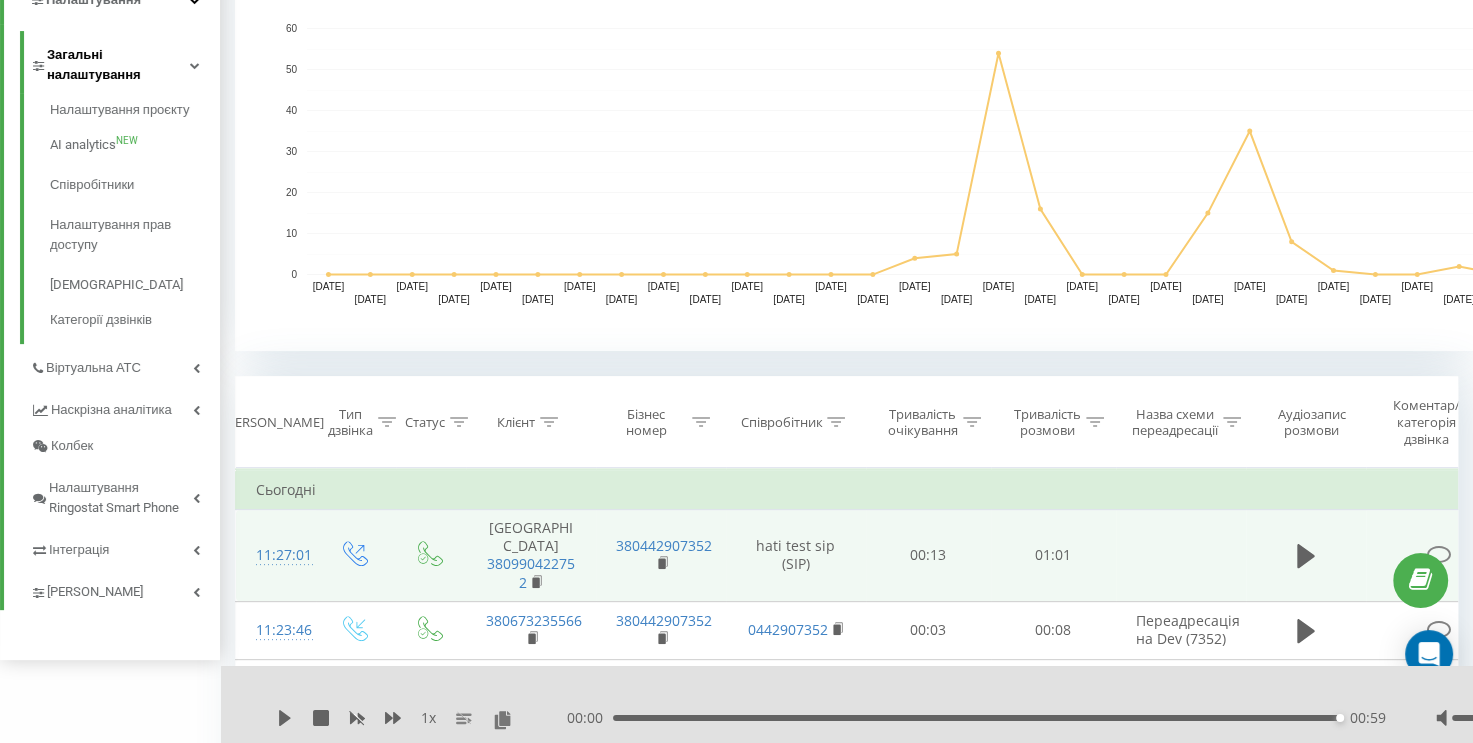 scroll, scrollTop: 500, scrollLeft: 0, axis: vertical 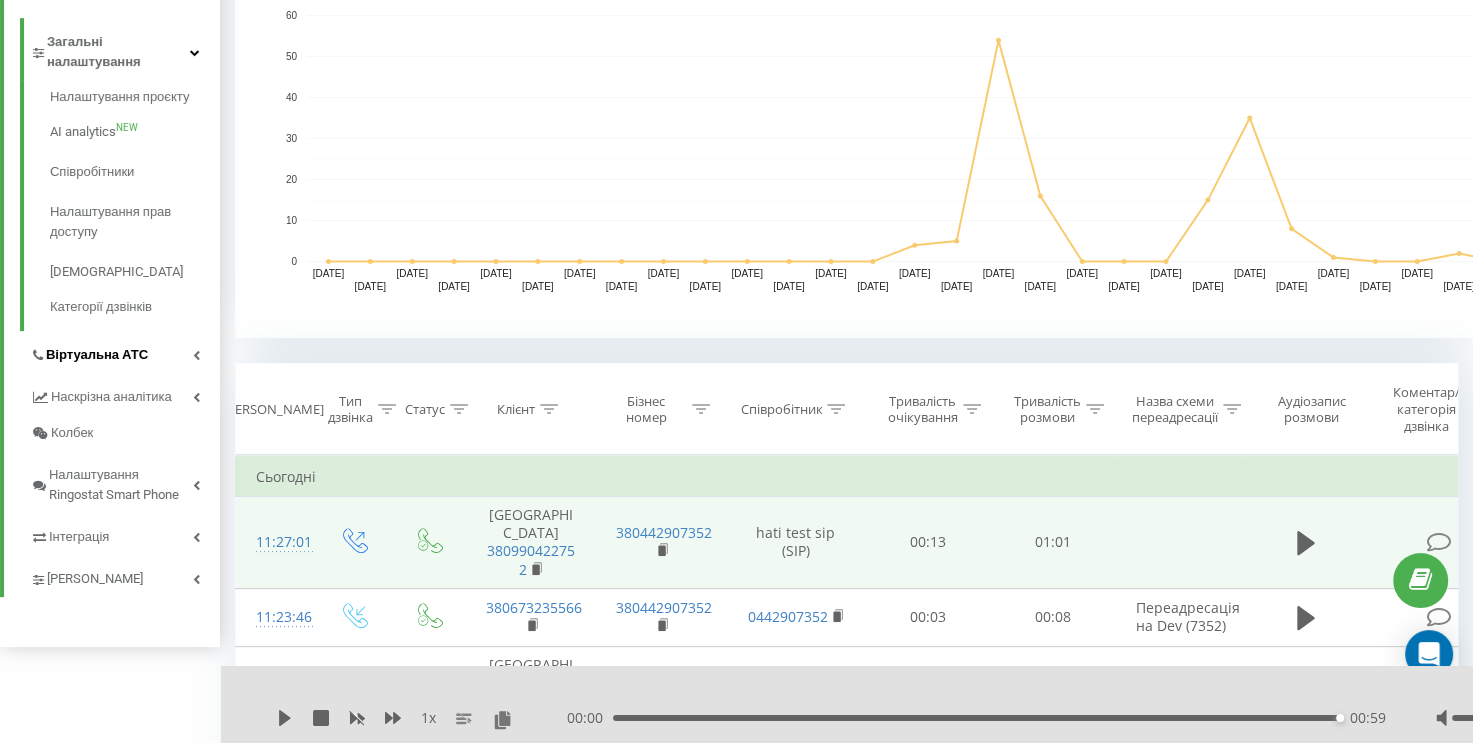 click at bounding box center (196, 355) 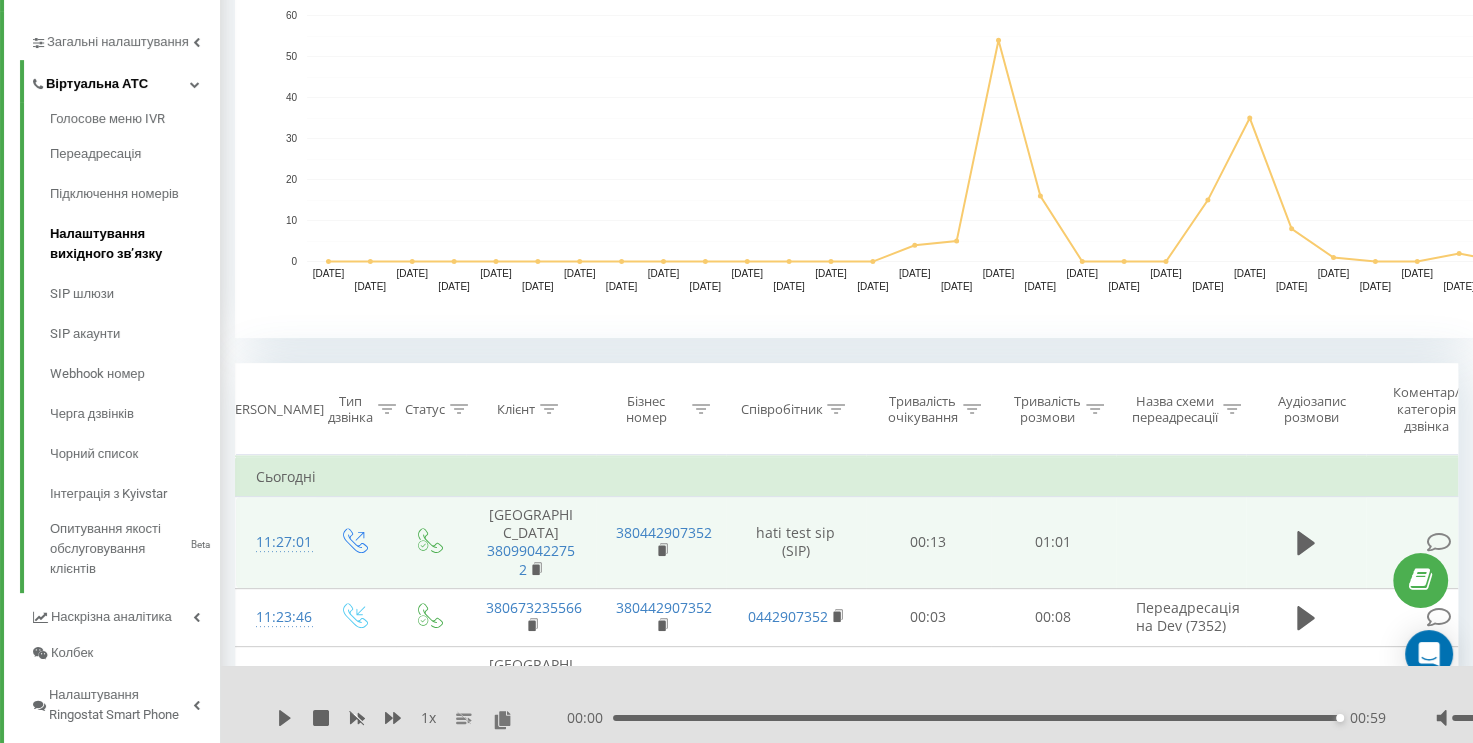 click on "Налаштування вихідного зв’язку" at bounding box center [135, 244] 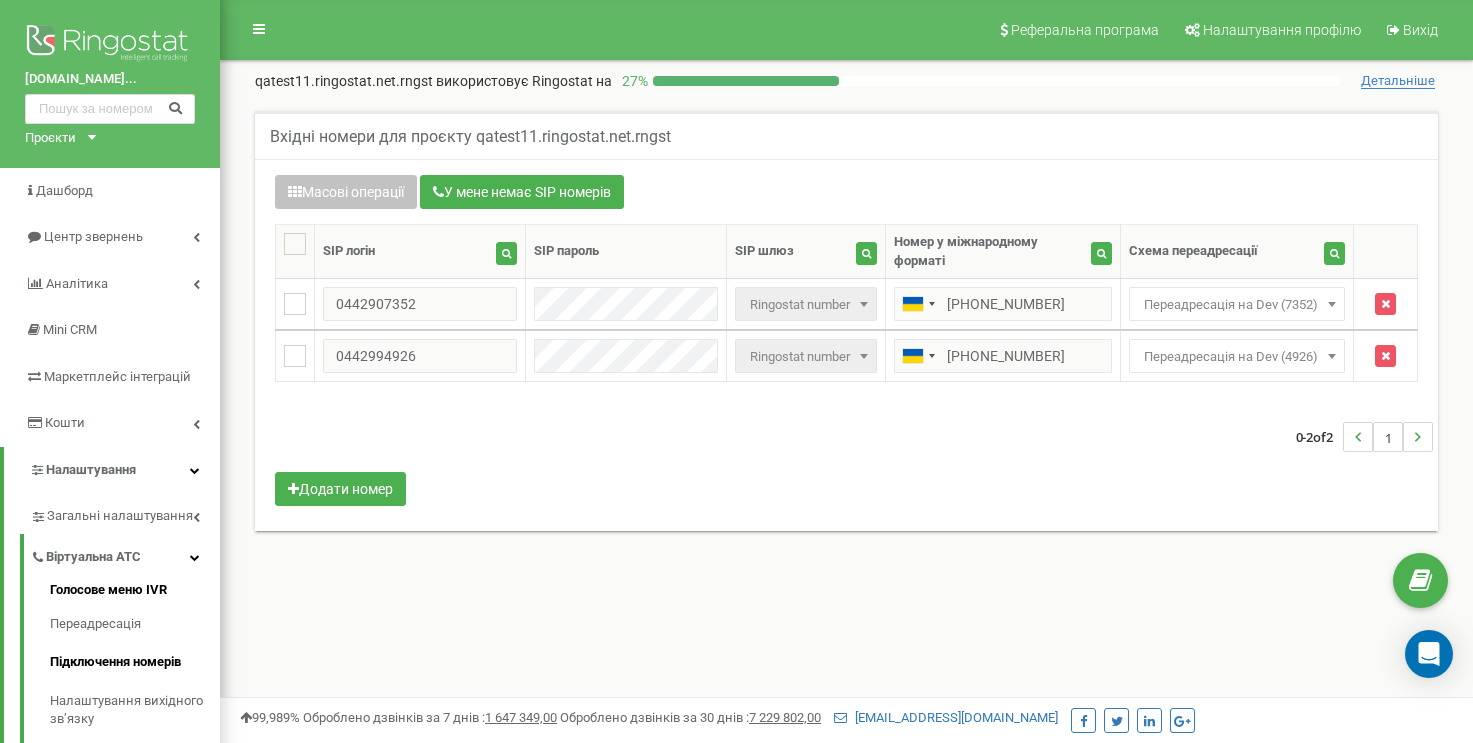 scroll, scrollTop: 100, scrollLeft: 0, axis: vertical 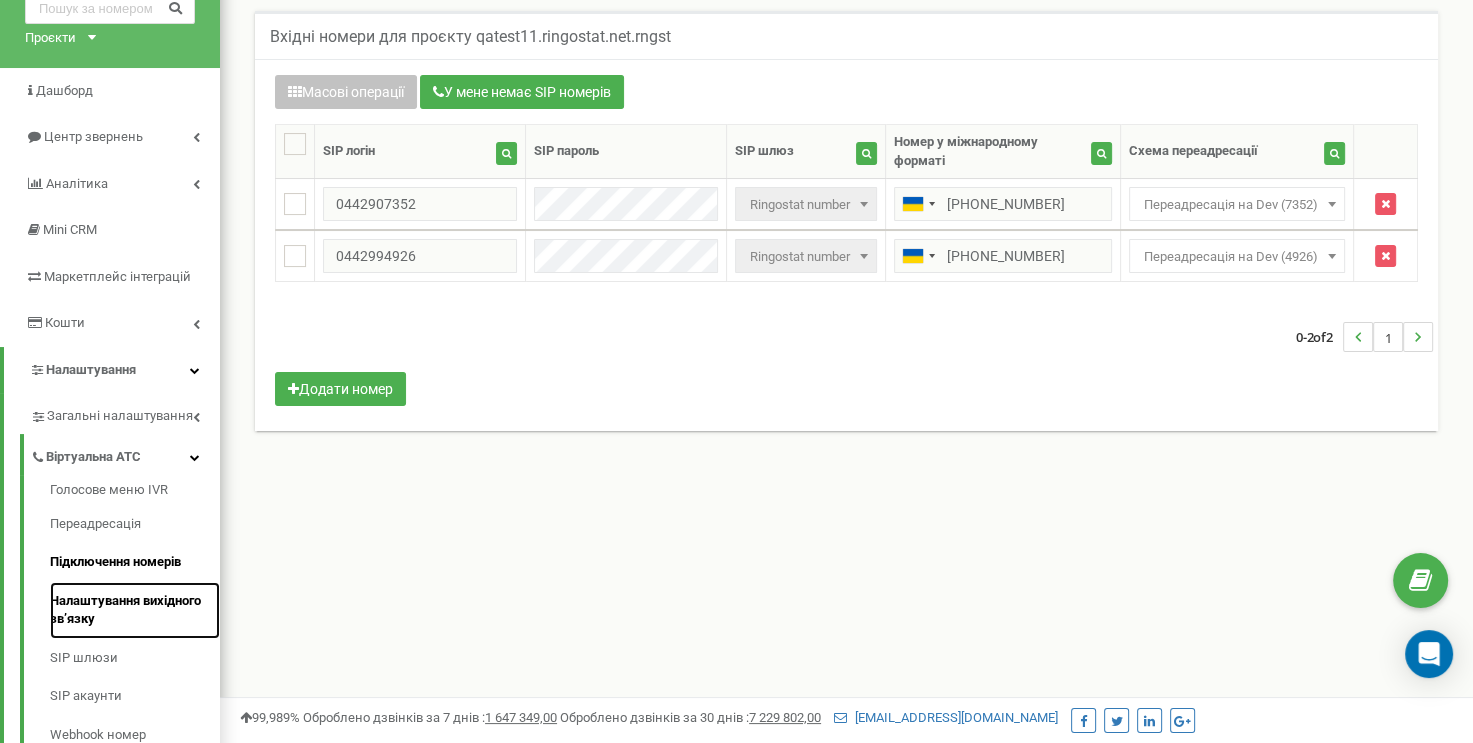 click on "Налаштування вихідного зв’язку" at bounding box center [135, 610] 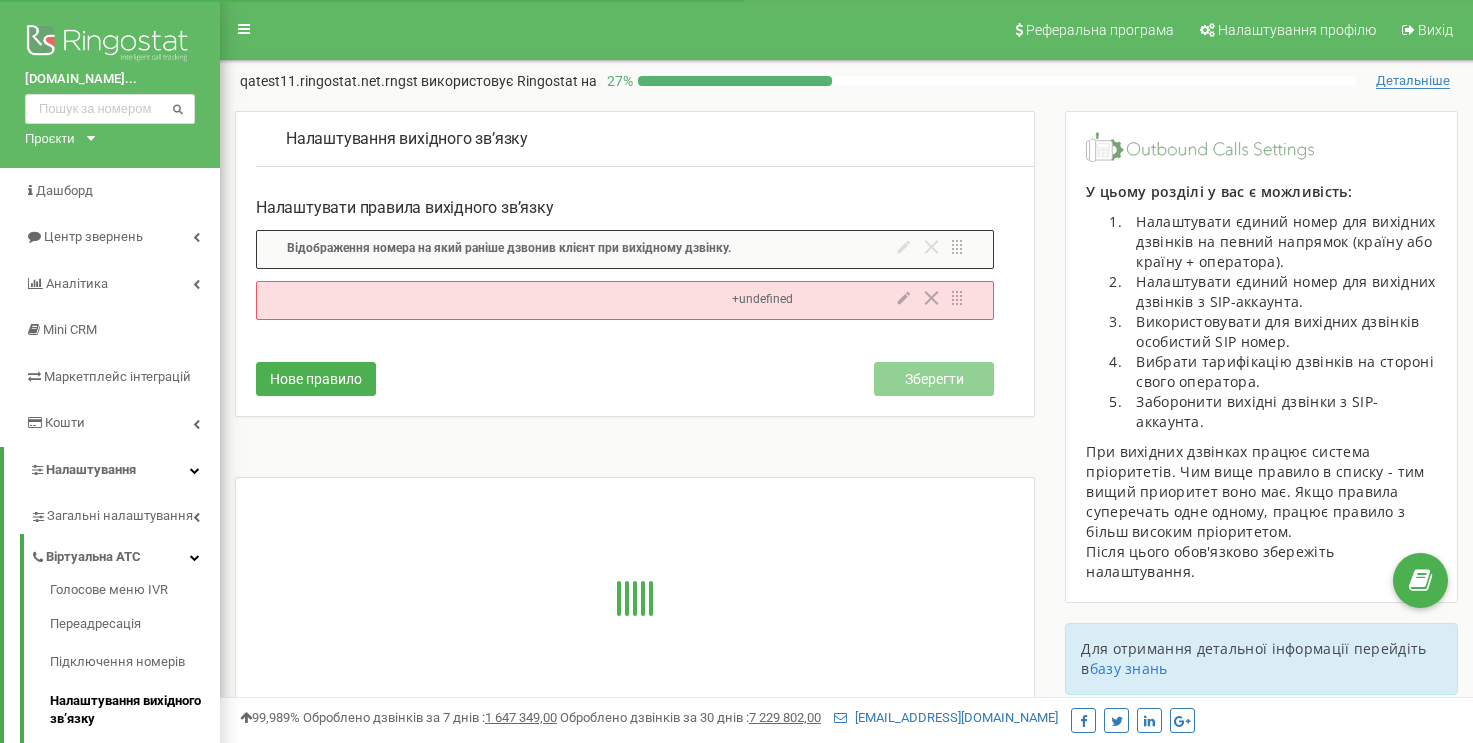 scroll, scrollTop: 0, scrollLeft: 0, axis: both 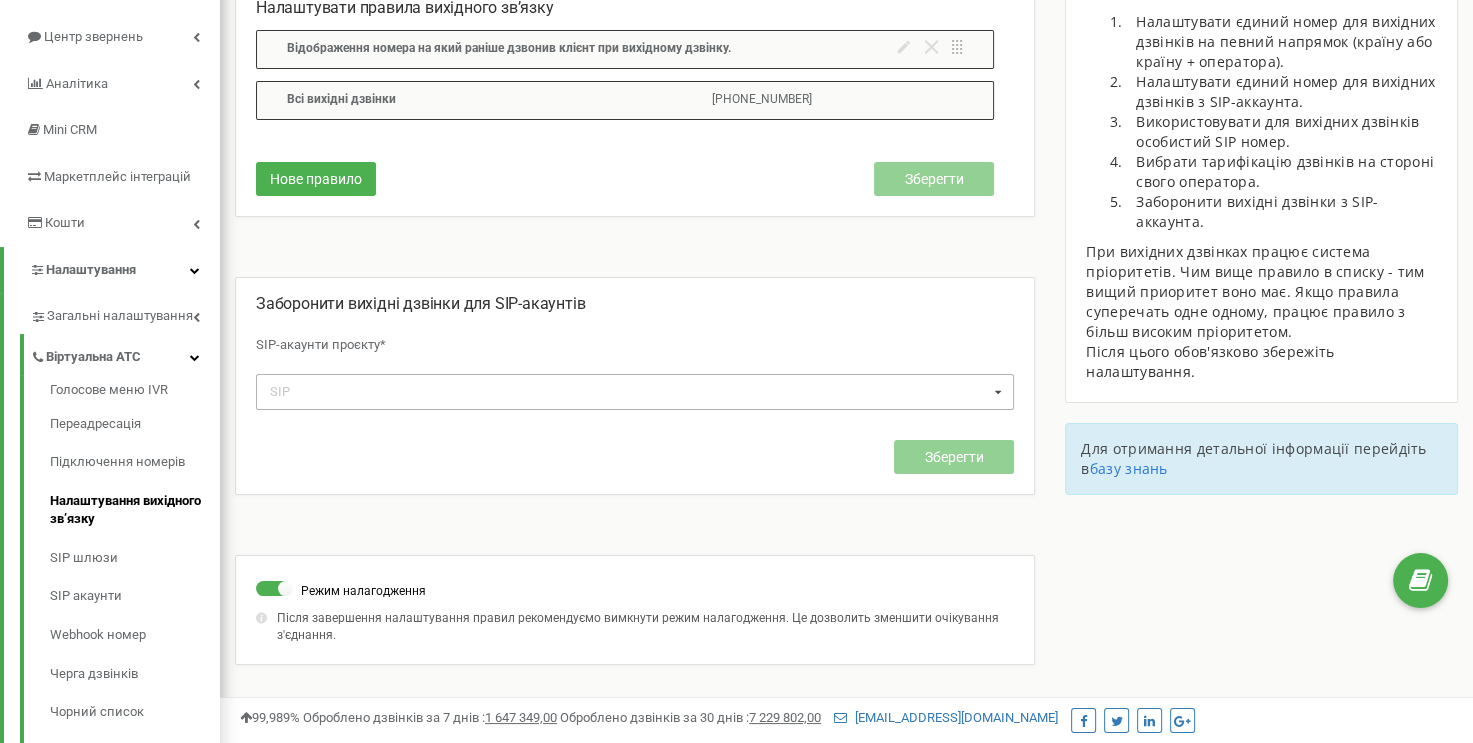 click at bounding box center [998, 392] 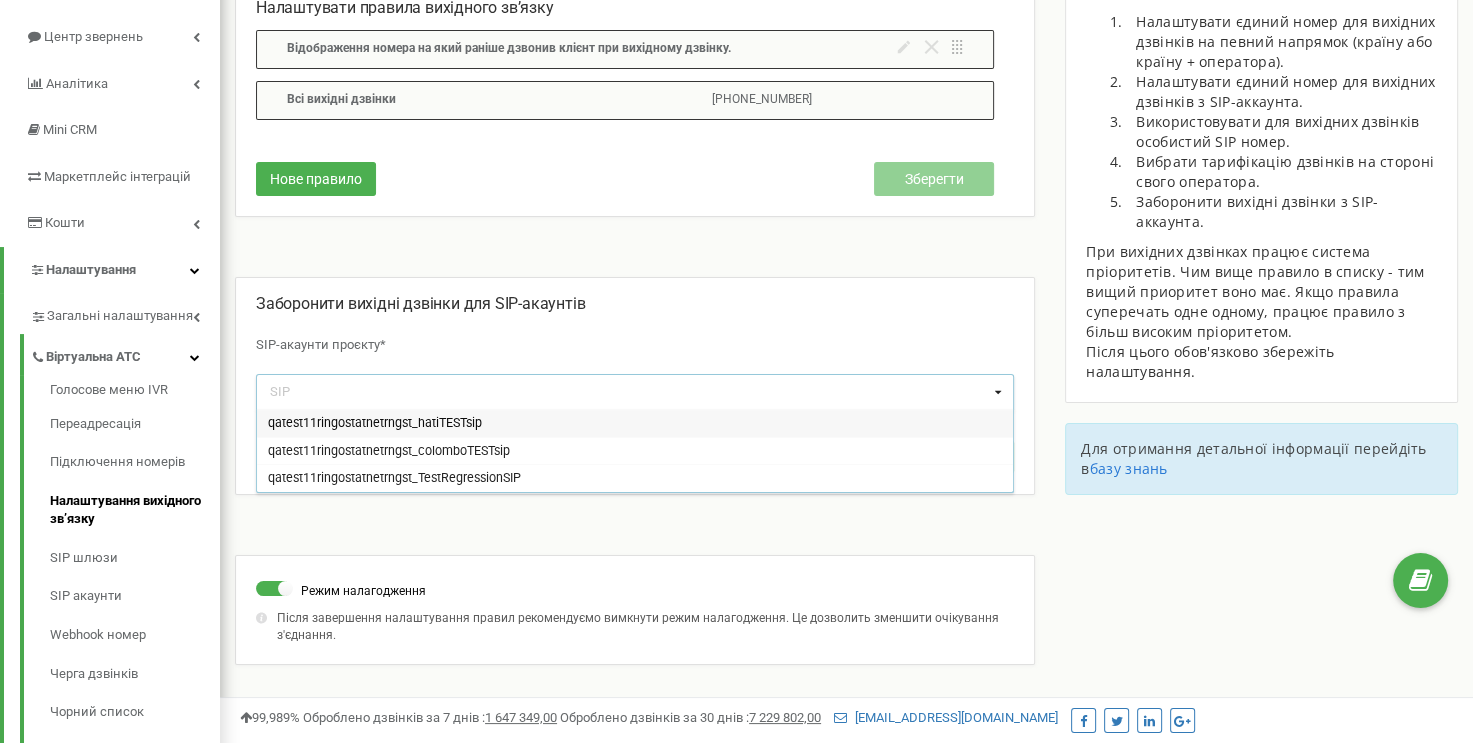 click on "qatest11ringostatnetrngst_hatiTESTsip" at bounding box center (635, 423) 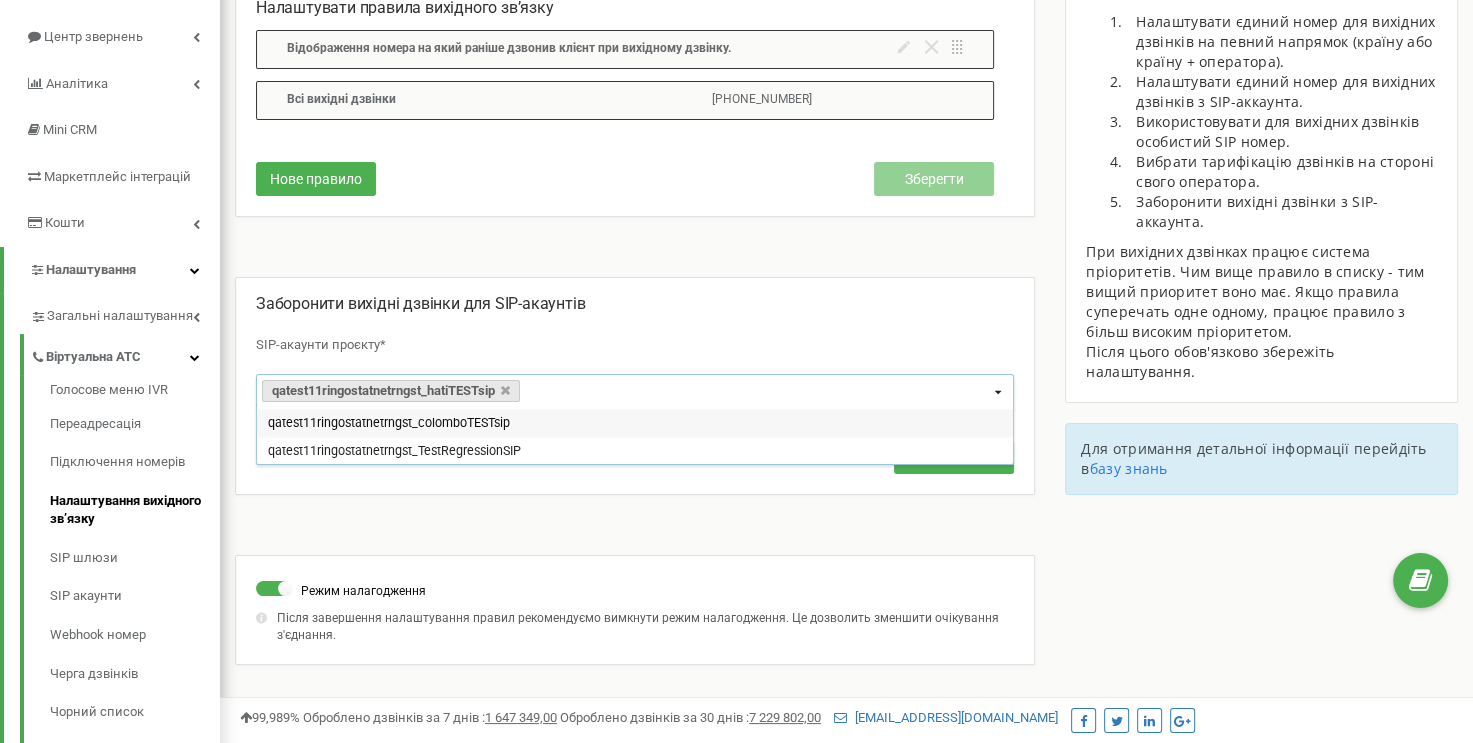 click on "SIP-акаунти проєкту*" at bounding box center [635, 345] 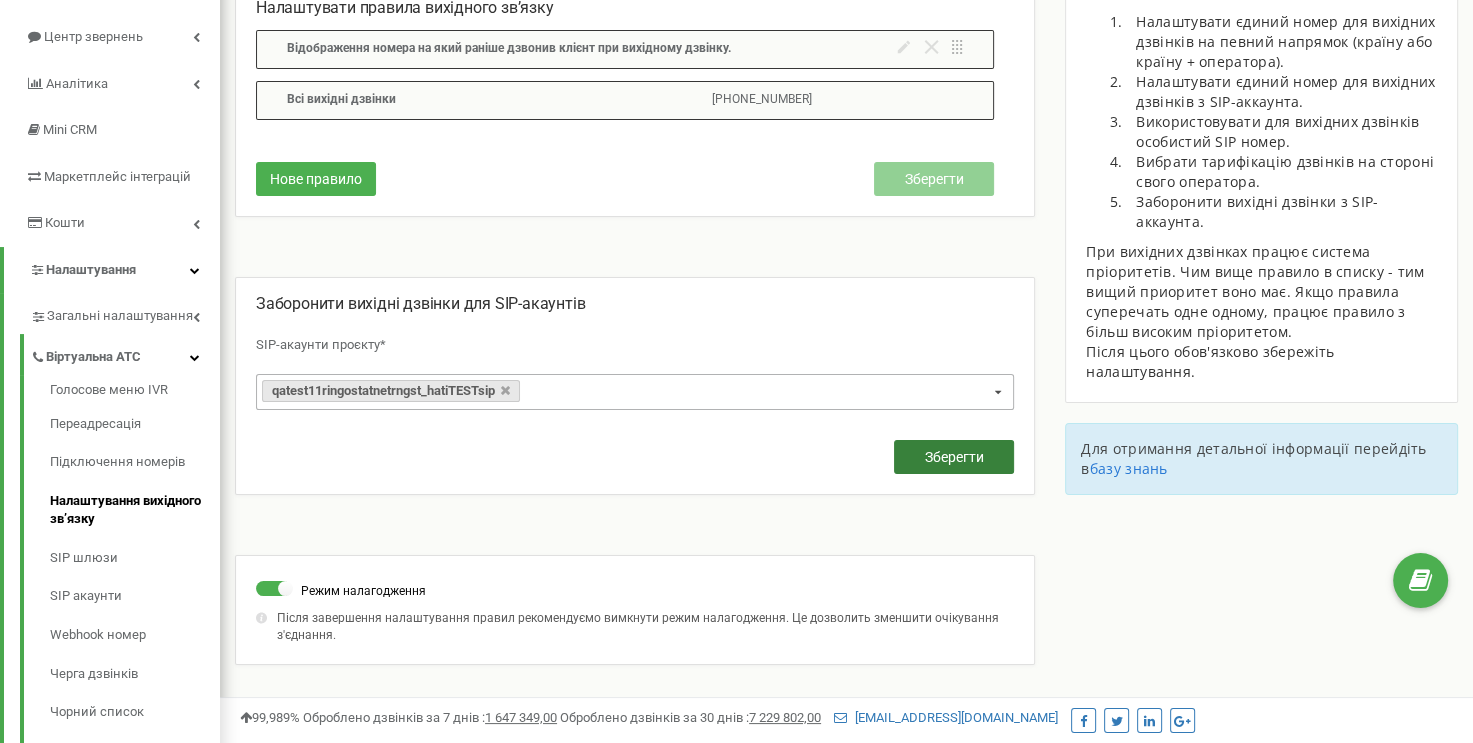 click on "Зберегти" at bounding box center [954, 457] 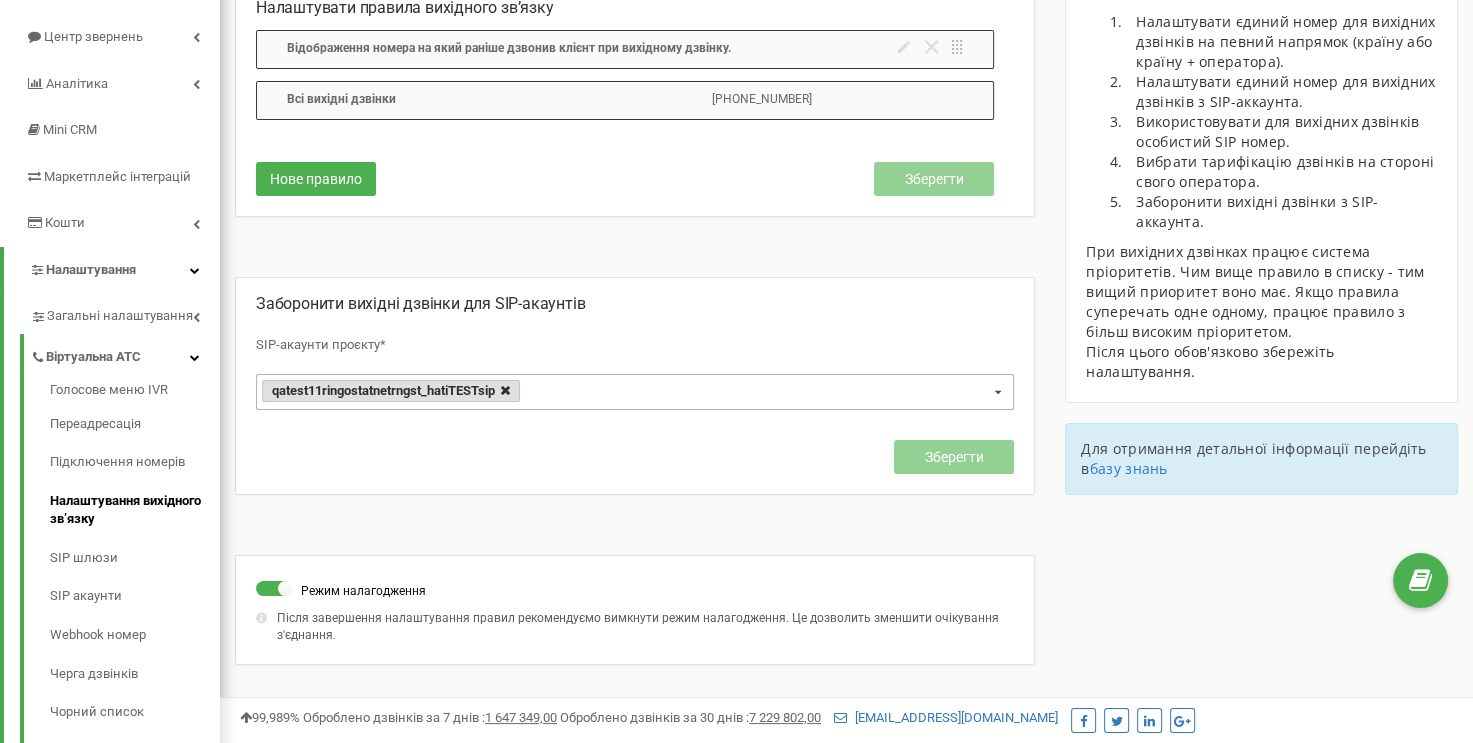 click at bounding box center (505, 391) 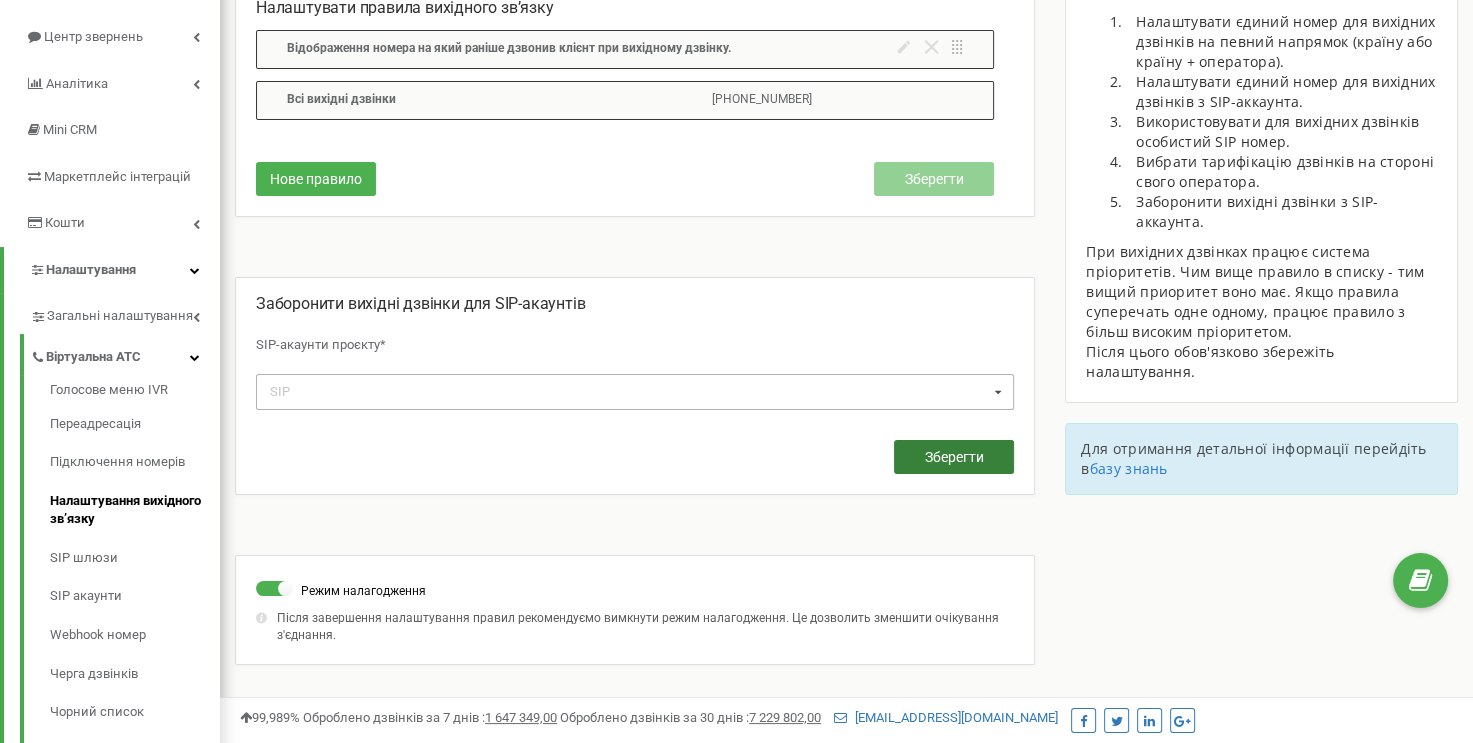 click on "Зберегти" at bounding box center [954, 457] 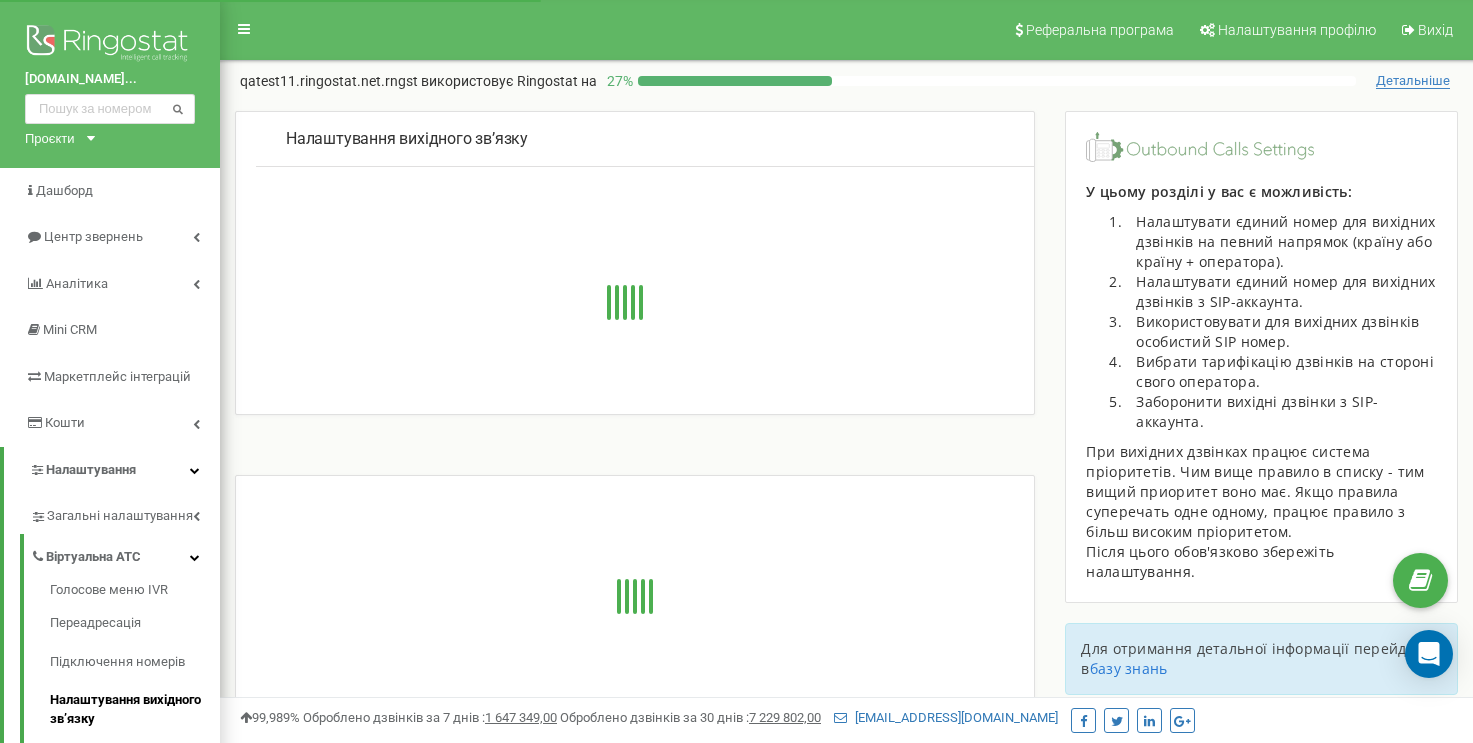 scroll, scrollTop: 0, scrollLeft: 0, axis: both 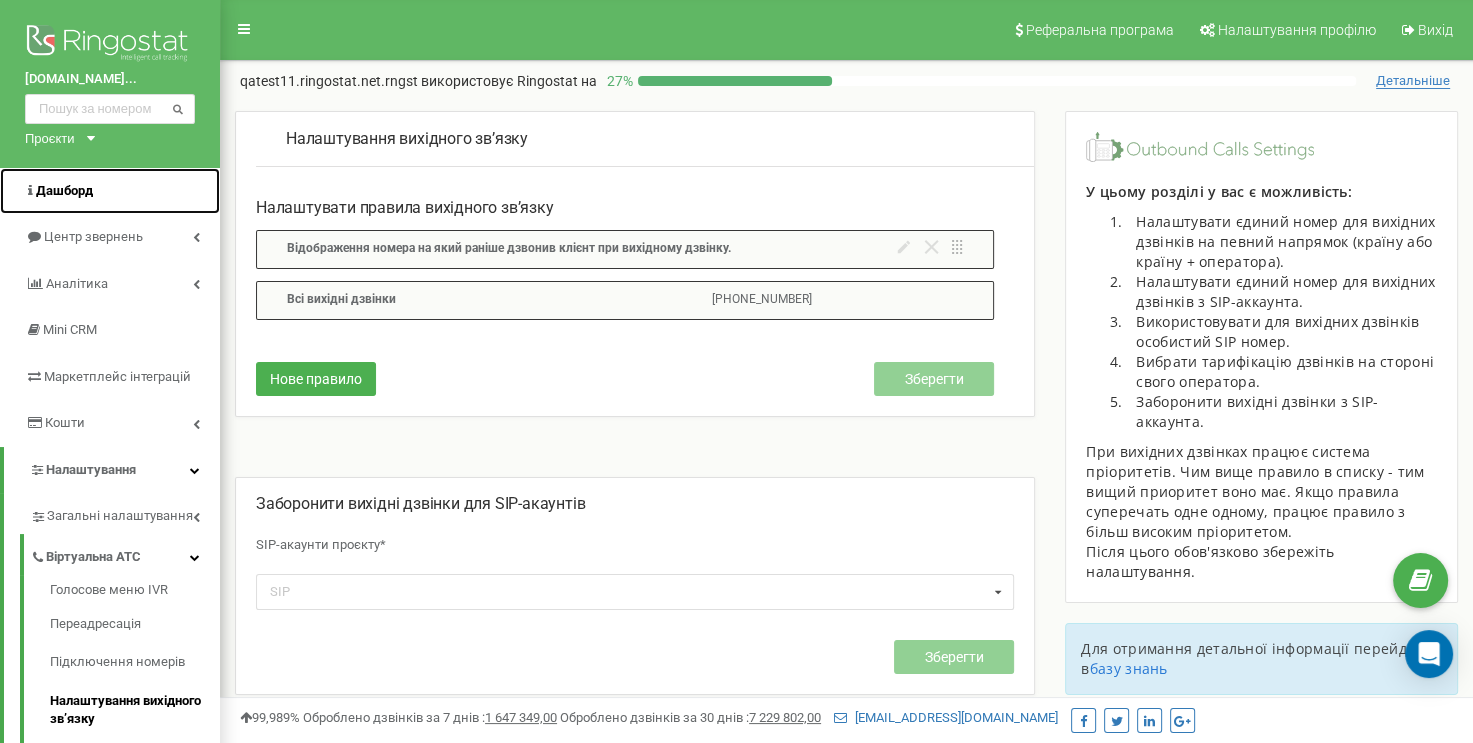 click on "Дашборд" at bounding box center [110, 191] 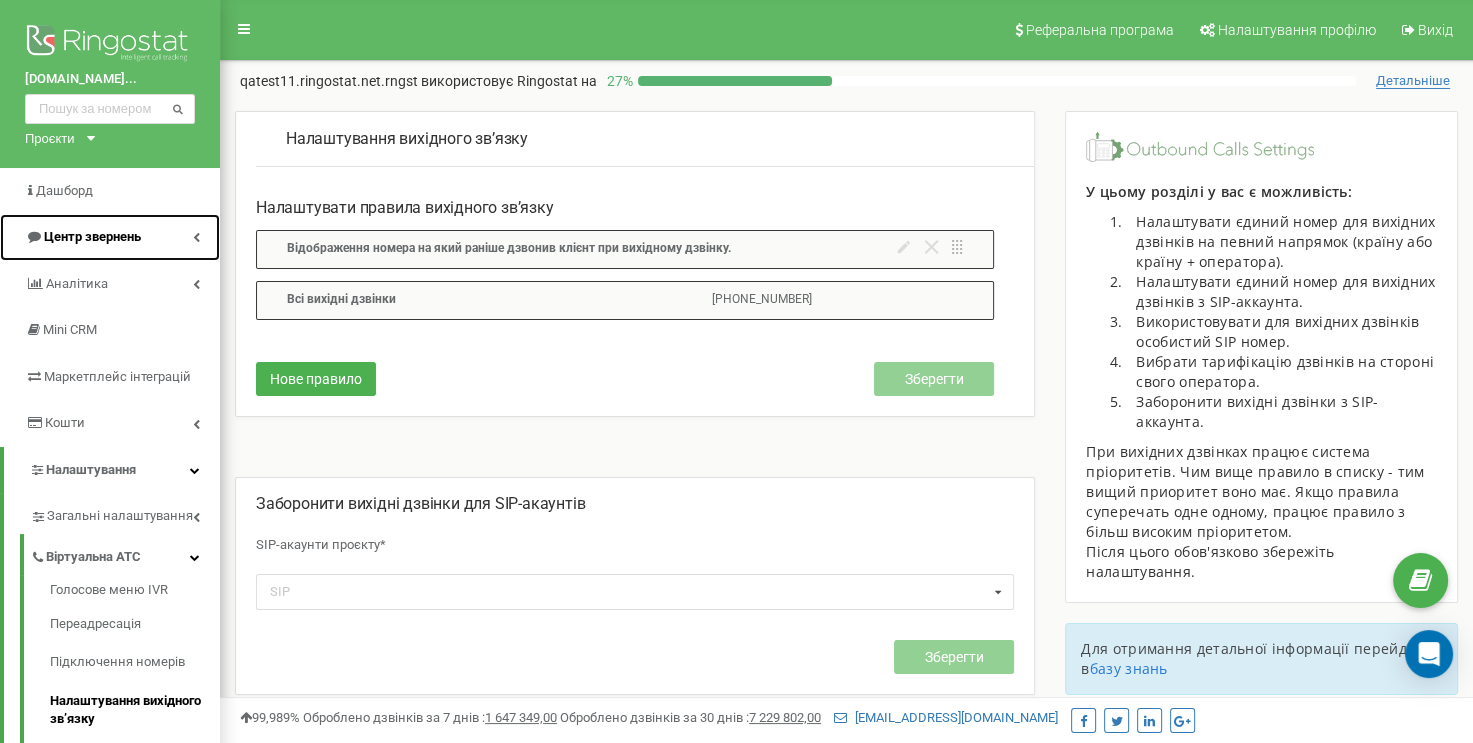 click on "Центр звернень" at bounding box center [83, 237] 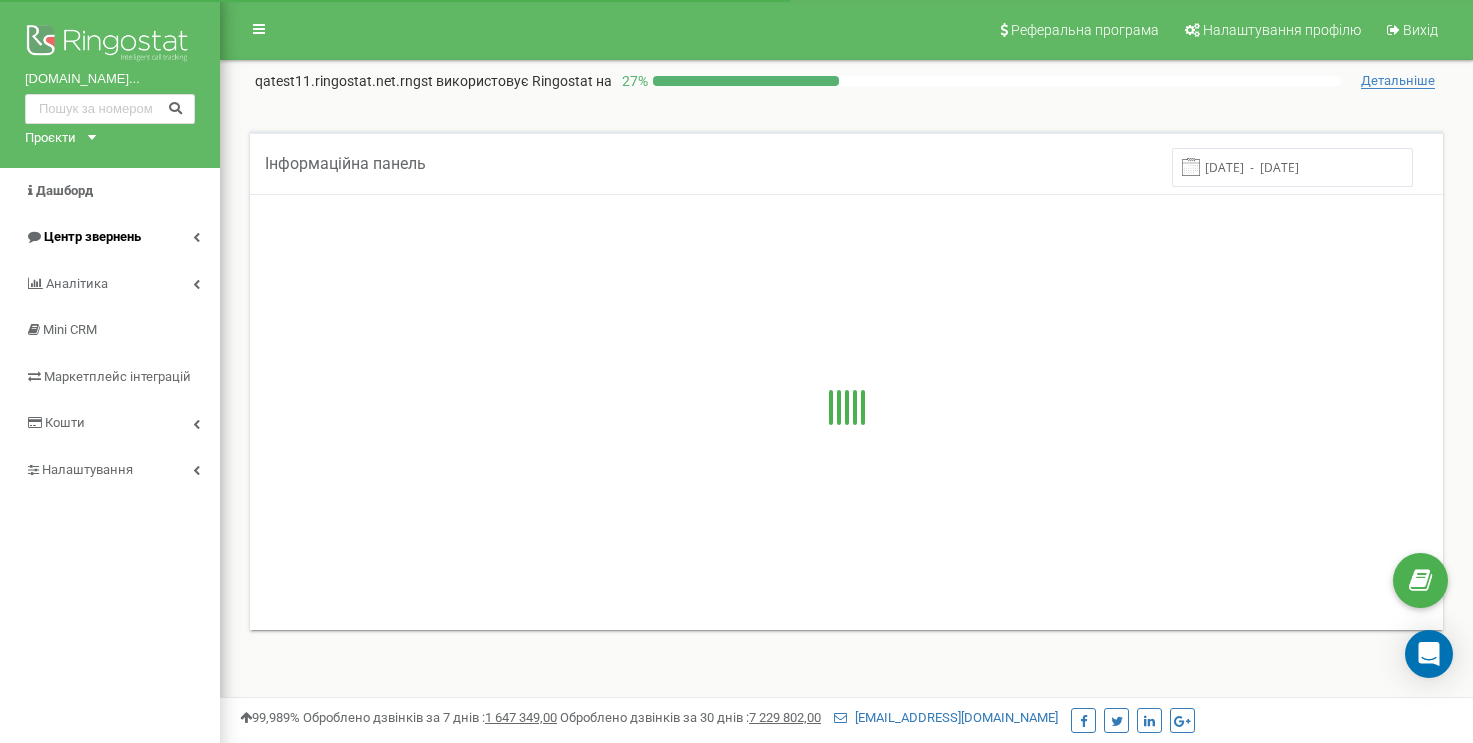 scroll, scrollTop: 0, scrollLeft: 0, axis: both 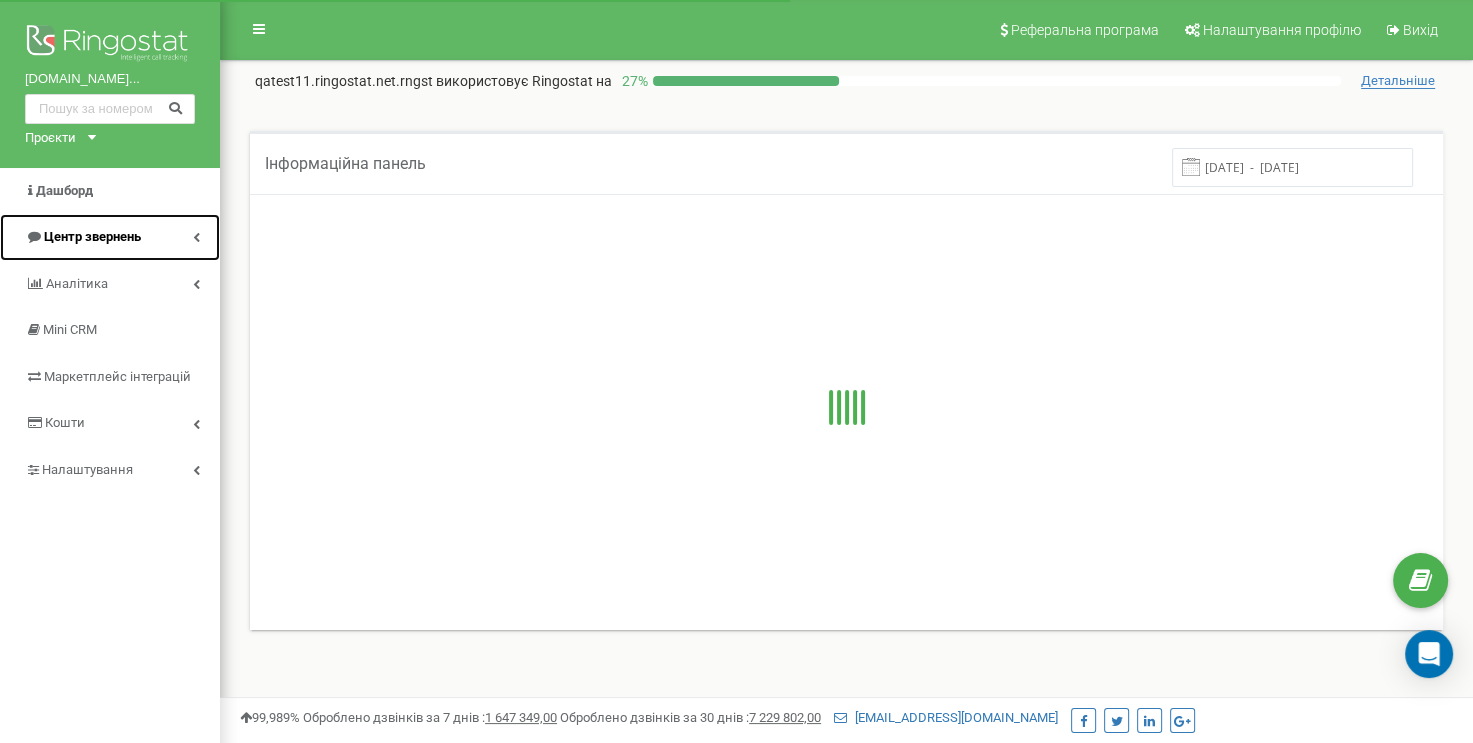 click on "Центр звернень" at bounding box center [92, 236] 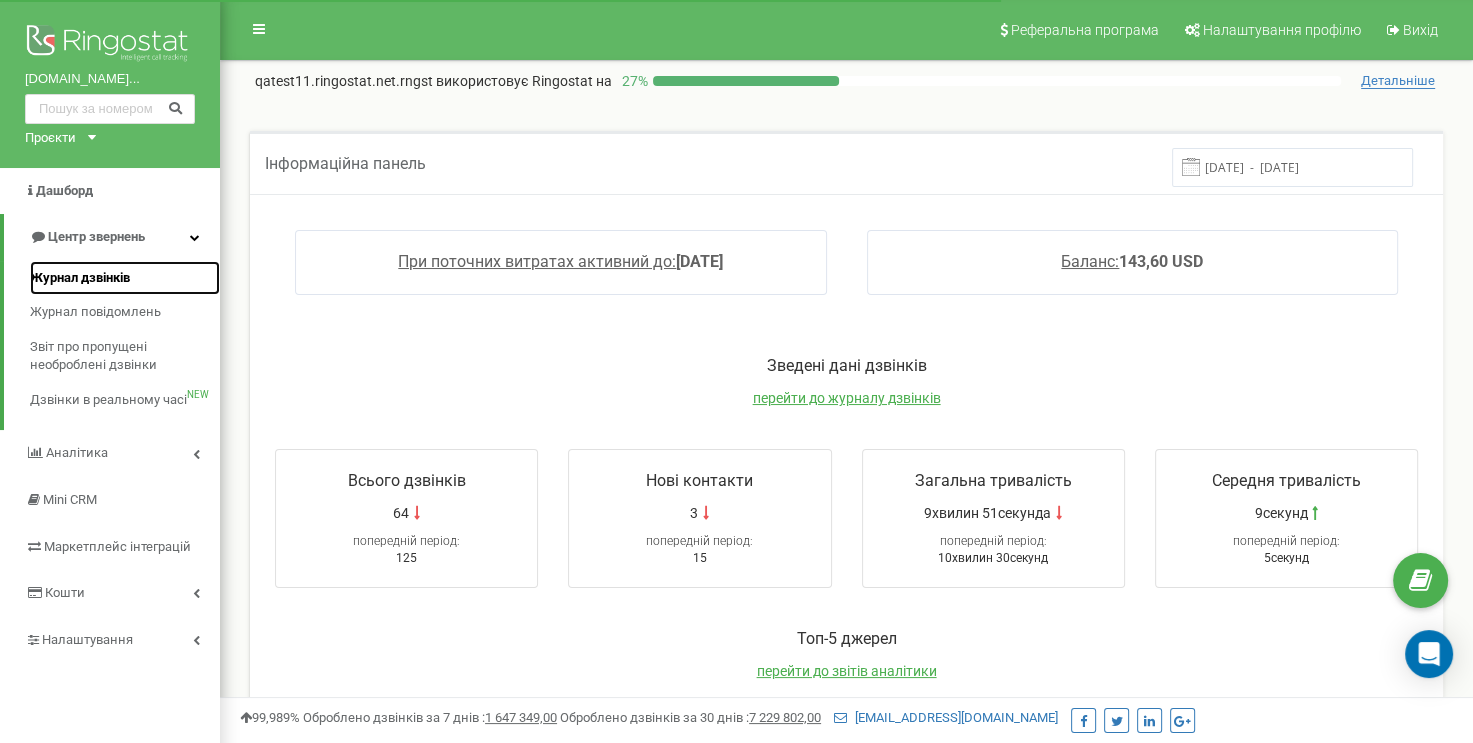 click on "Журнал дзвінків" at bounding box center (80, 278) 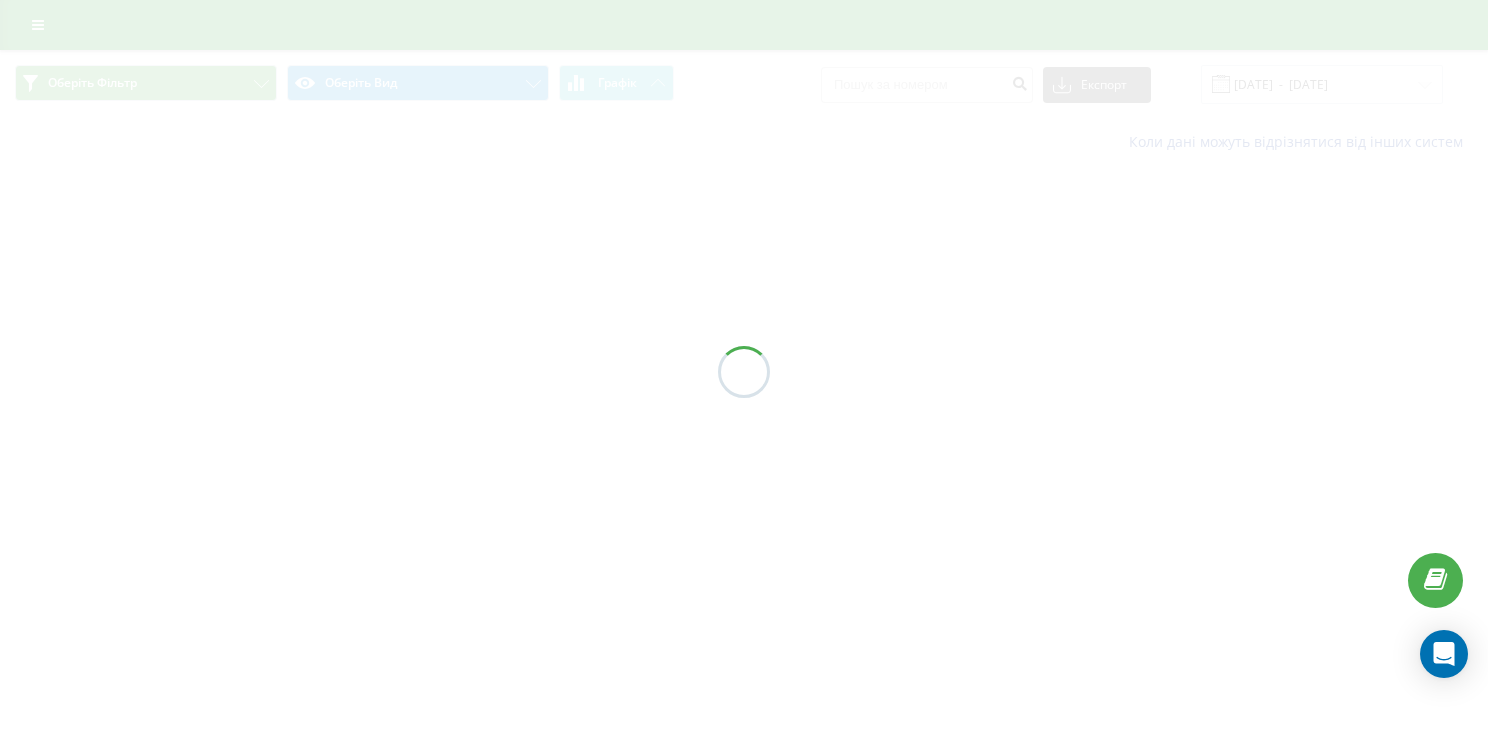scroll, scrollTop: 0, scrollLeft: 0, axis: both 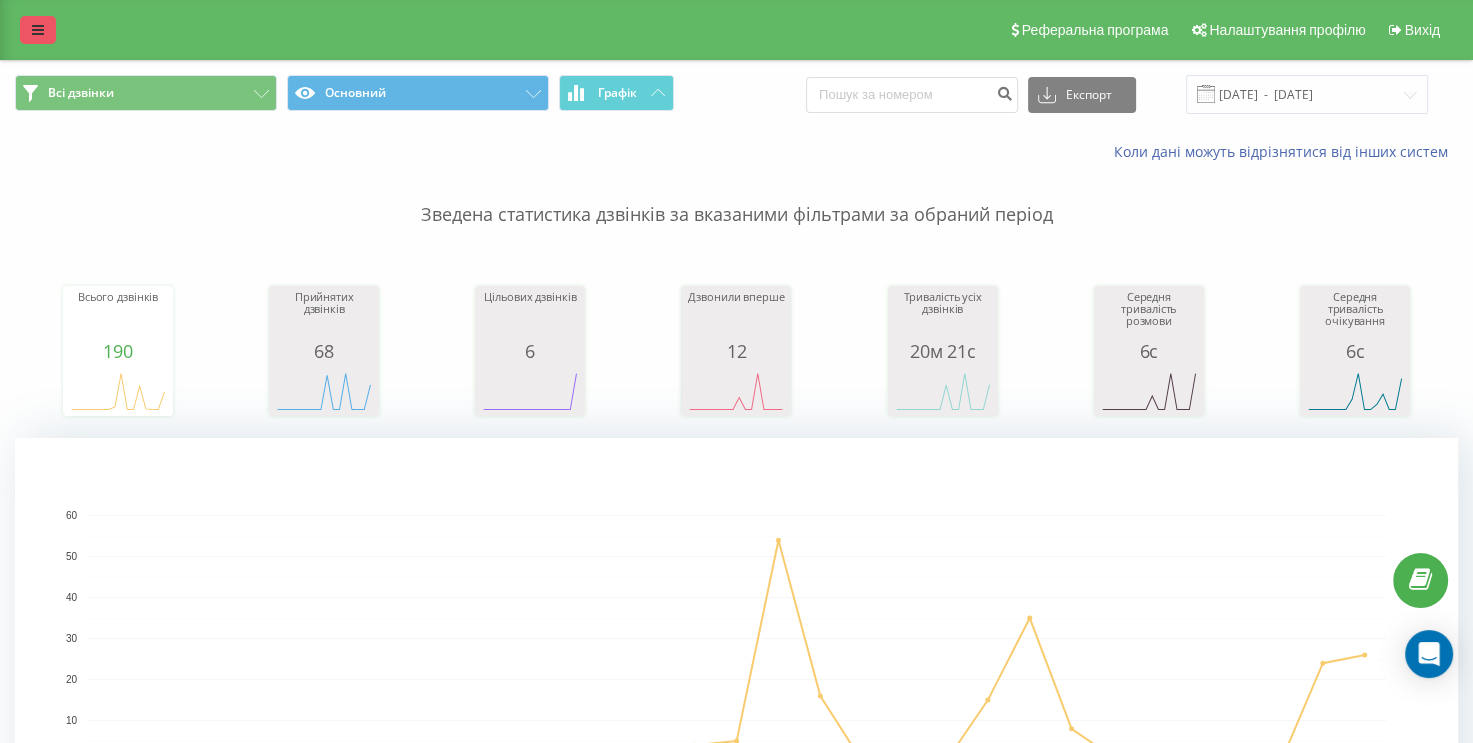 click at bounding box center (38, 30) 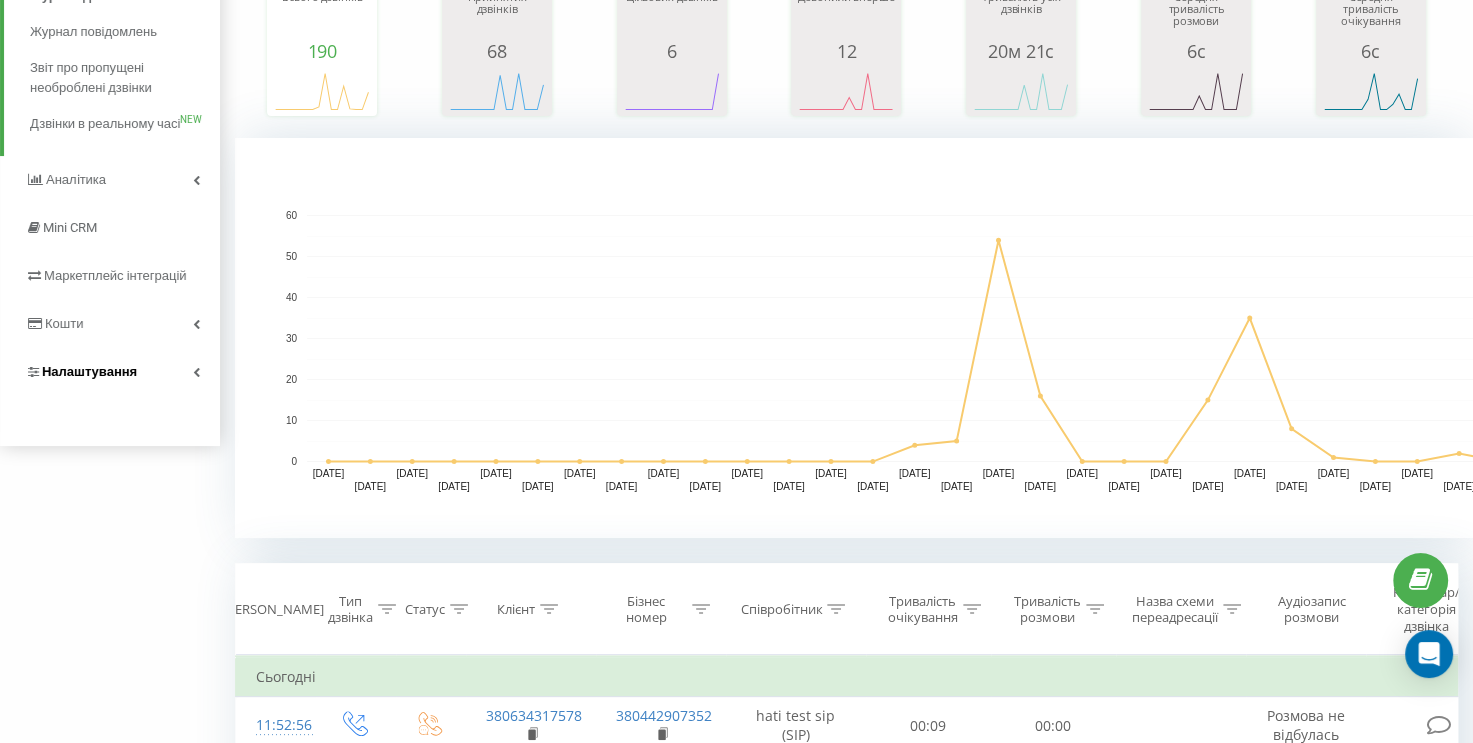 click on "Налаштування" at bounding box center [110, 372] 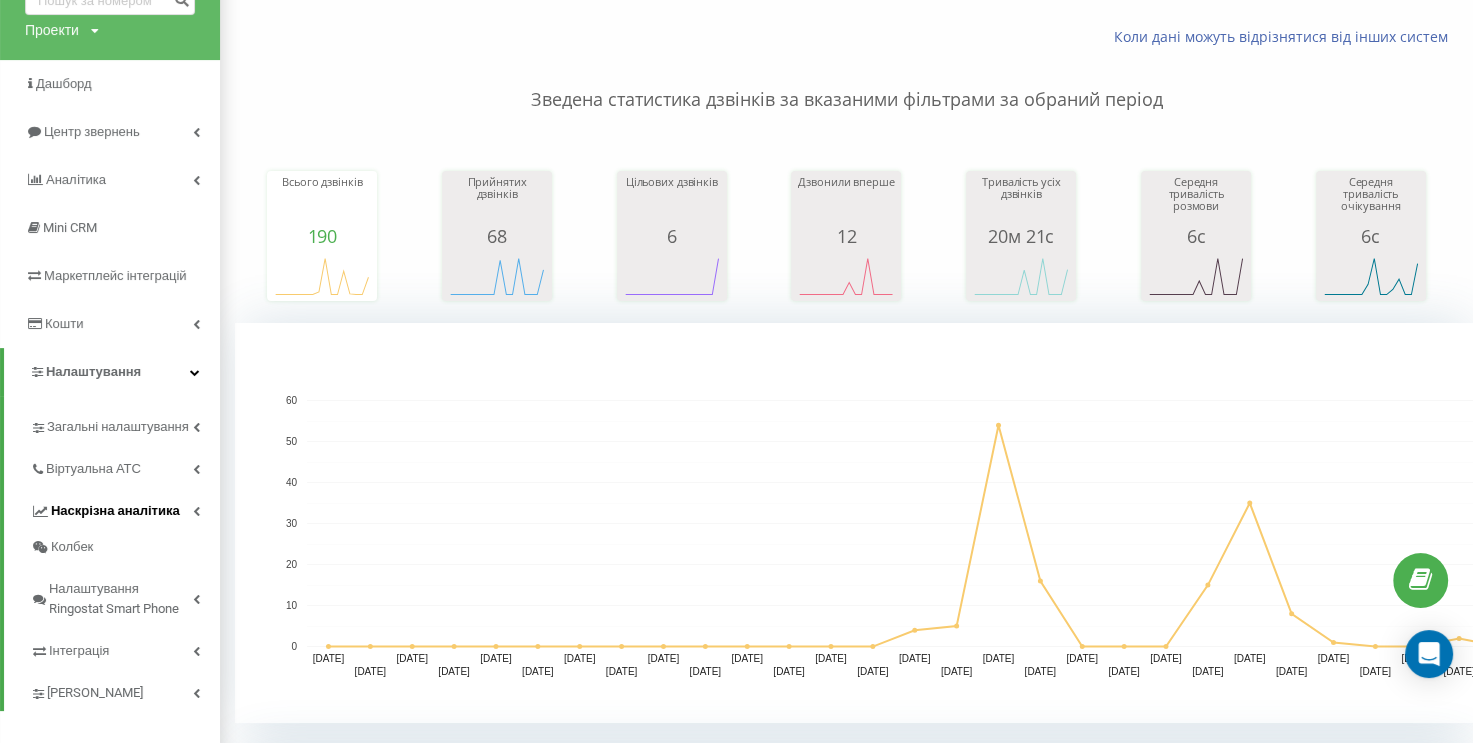 scroll, scrollTop: 315, scrollLeft: 0, axis: vertical 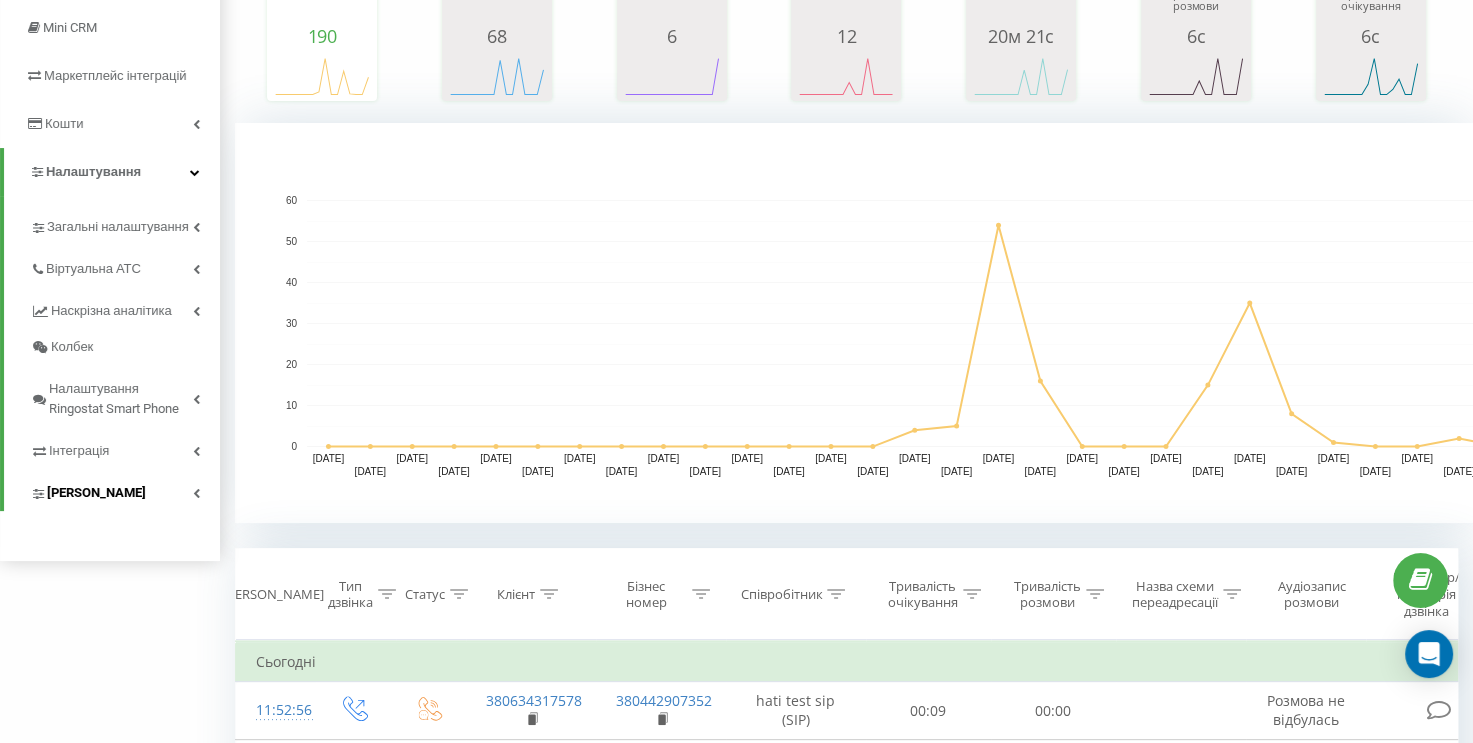 click at bounding box center (196, 493) 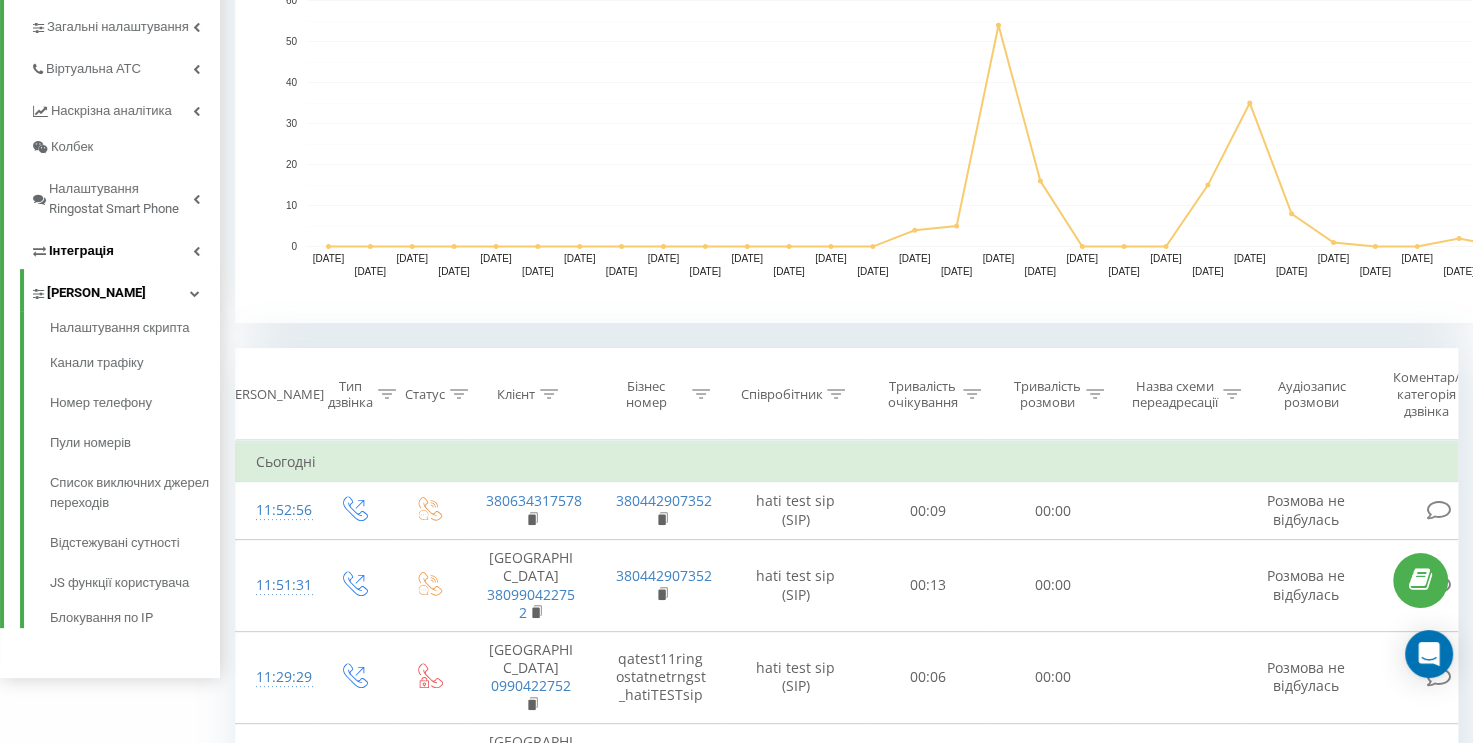 scroll, scrollTop: 415, scrollLeft: 0, axis: vertical 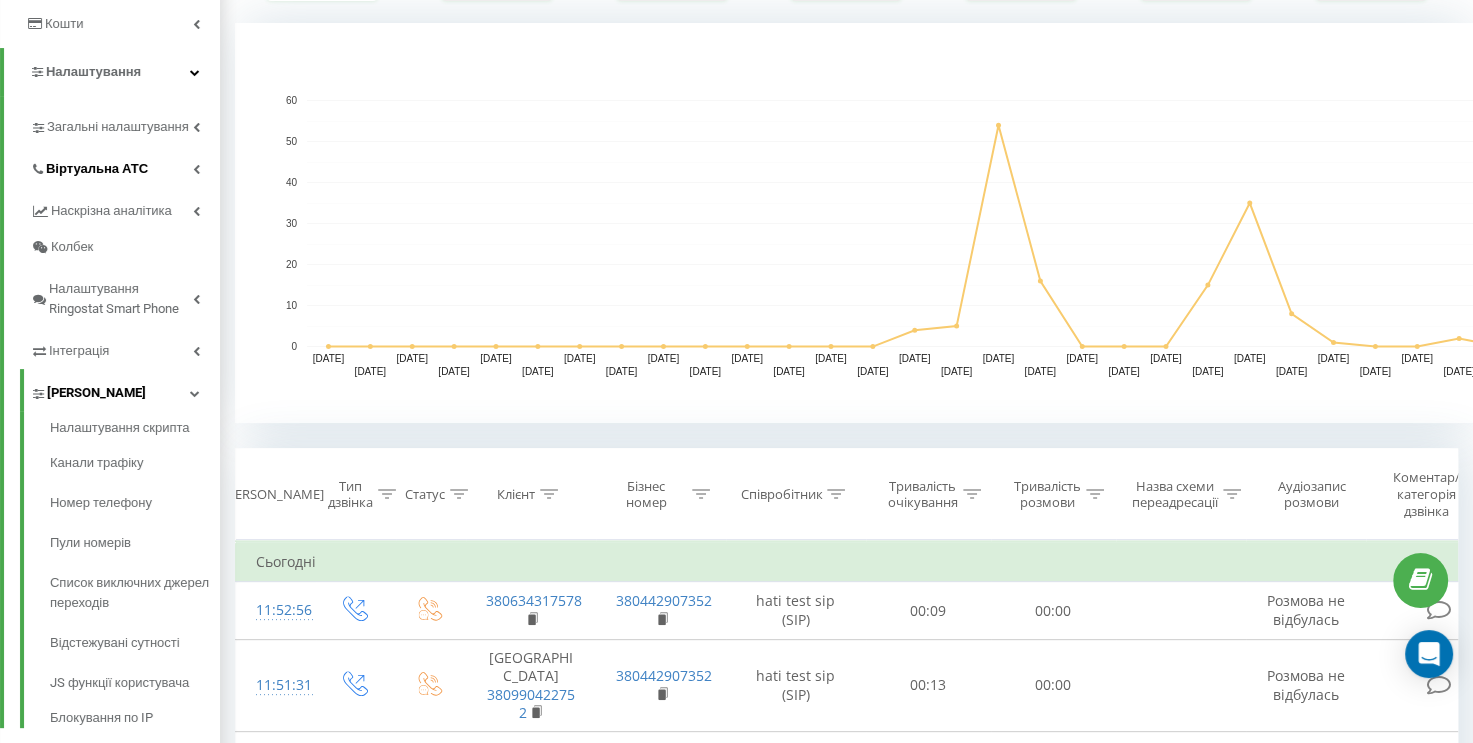 click on "Віртуальна АТС" at bounding box center [125, 166] 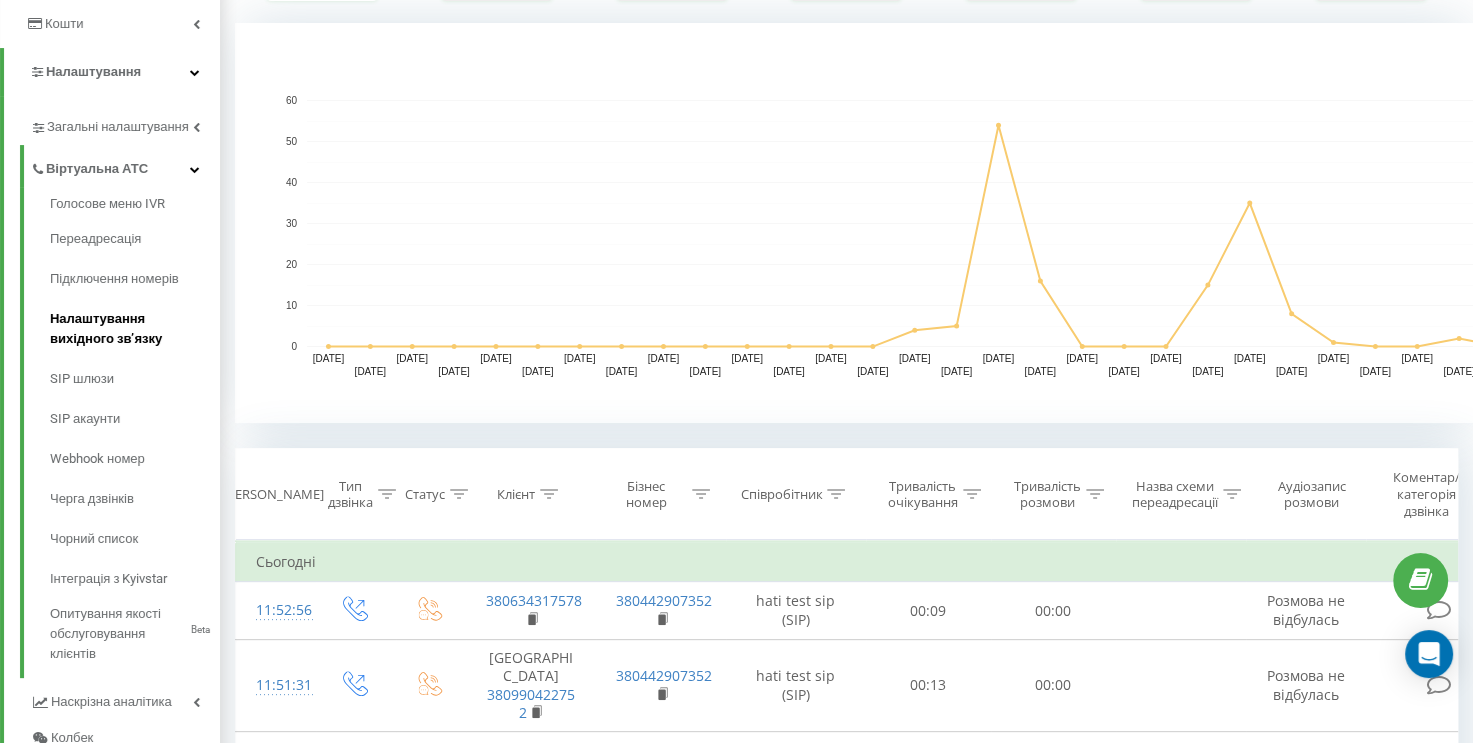 click on "Налаштування вихідного зв’язку" at bounding box center [135, 329] 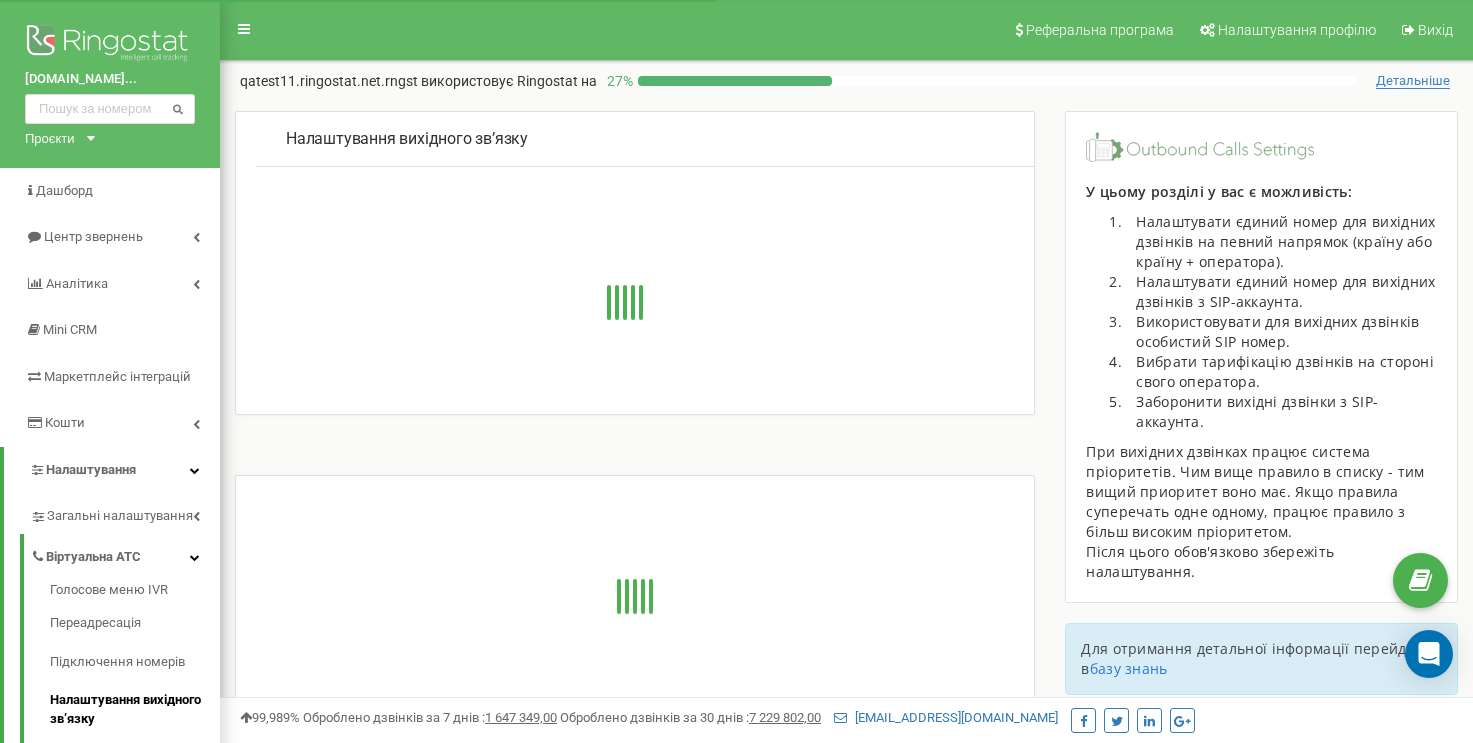 scroll, scrollTop: 0, scrollLeft: 0, axis: both 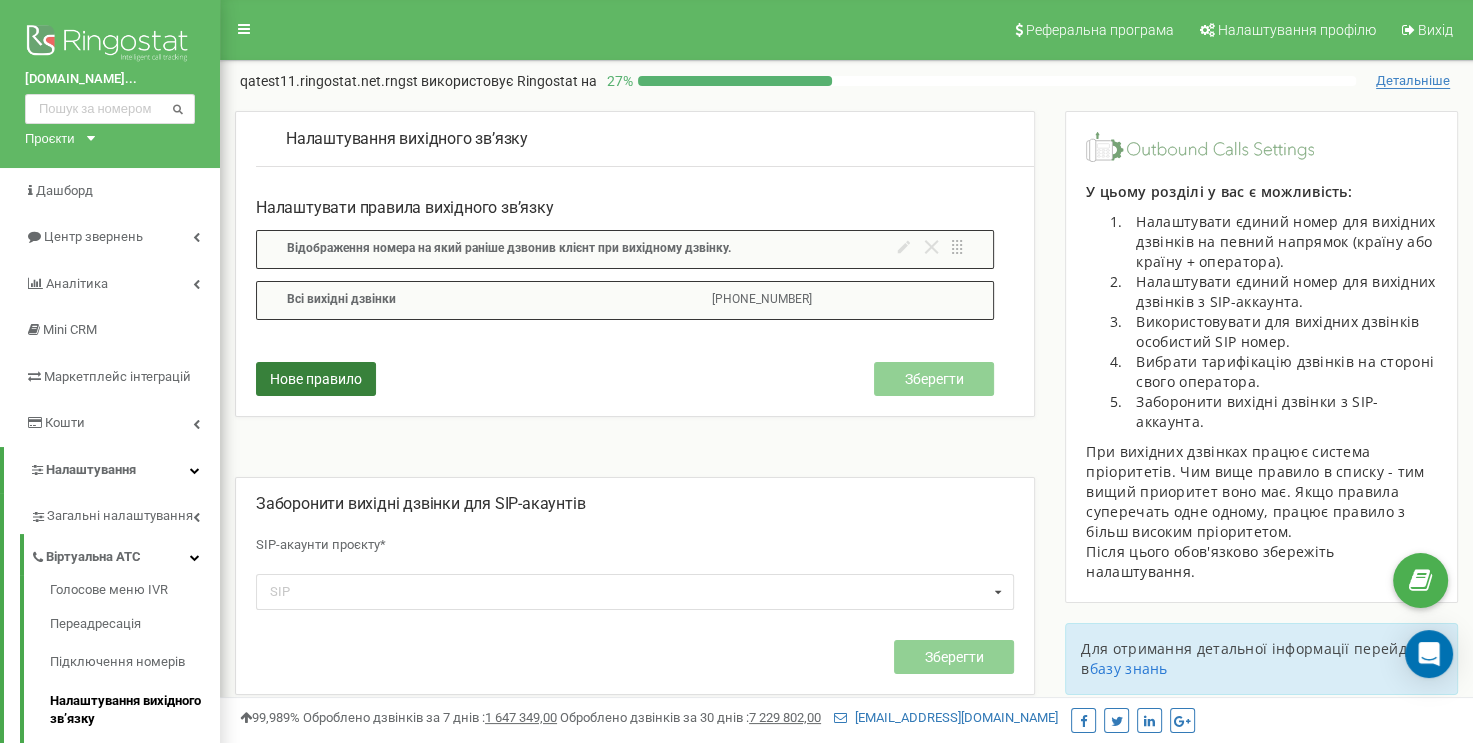 click on "Нове правило" at bounding box center (316, 379) 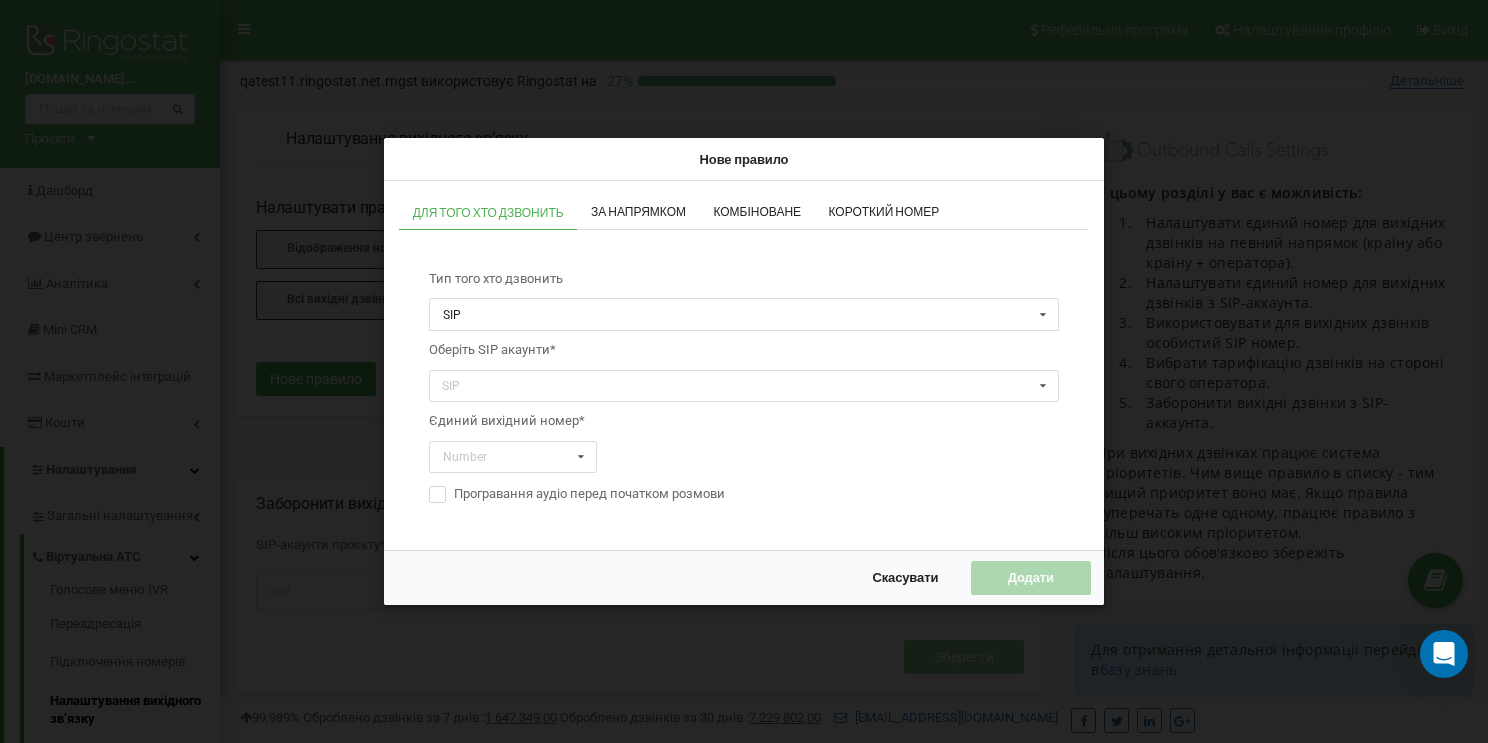 click on "Скасувати" at bounding box center (905, 578) 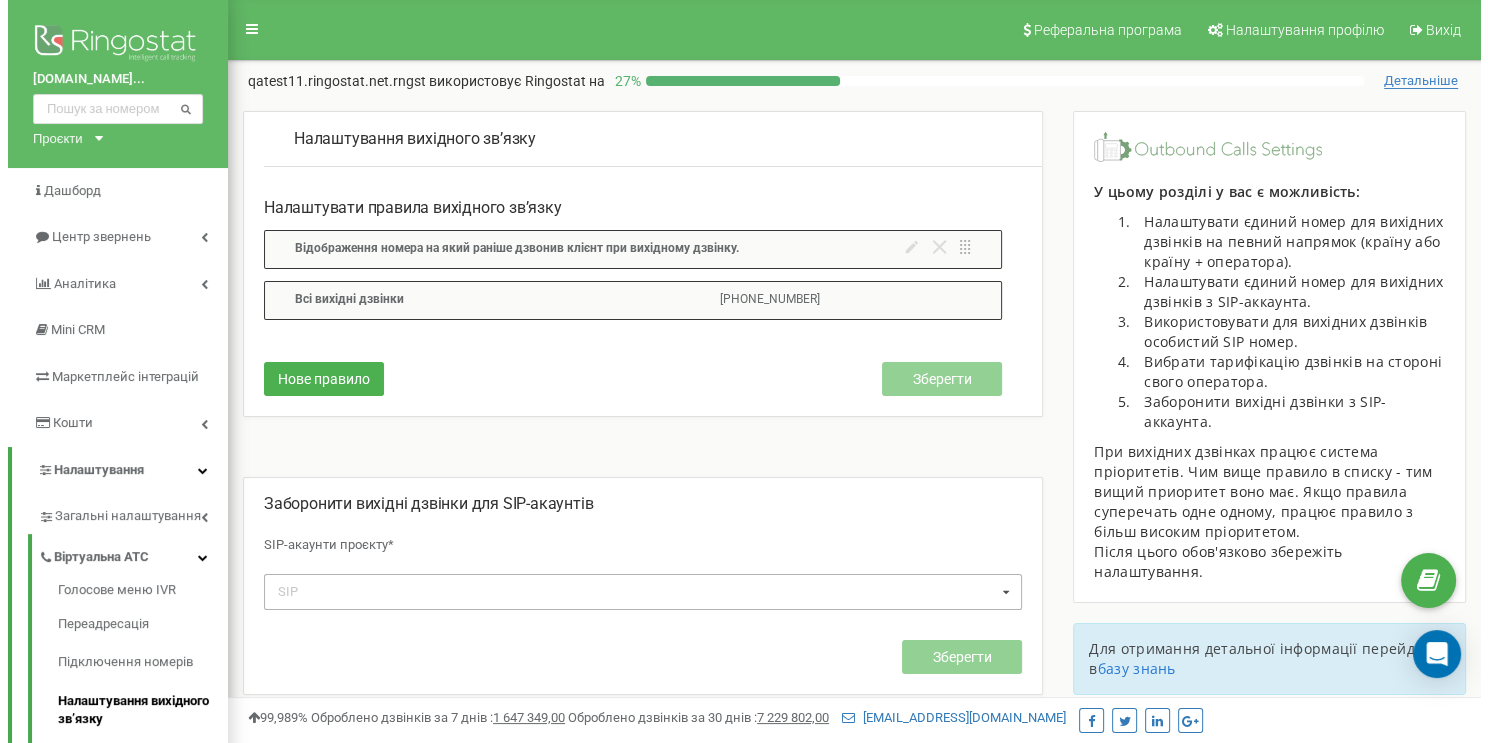 scroll, scrollTop: 0, scrollLeft: 0, axis: both 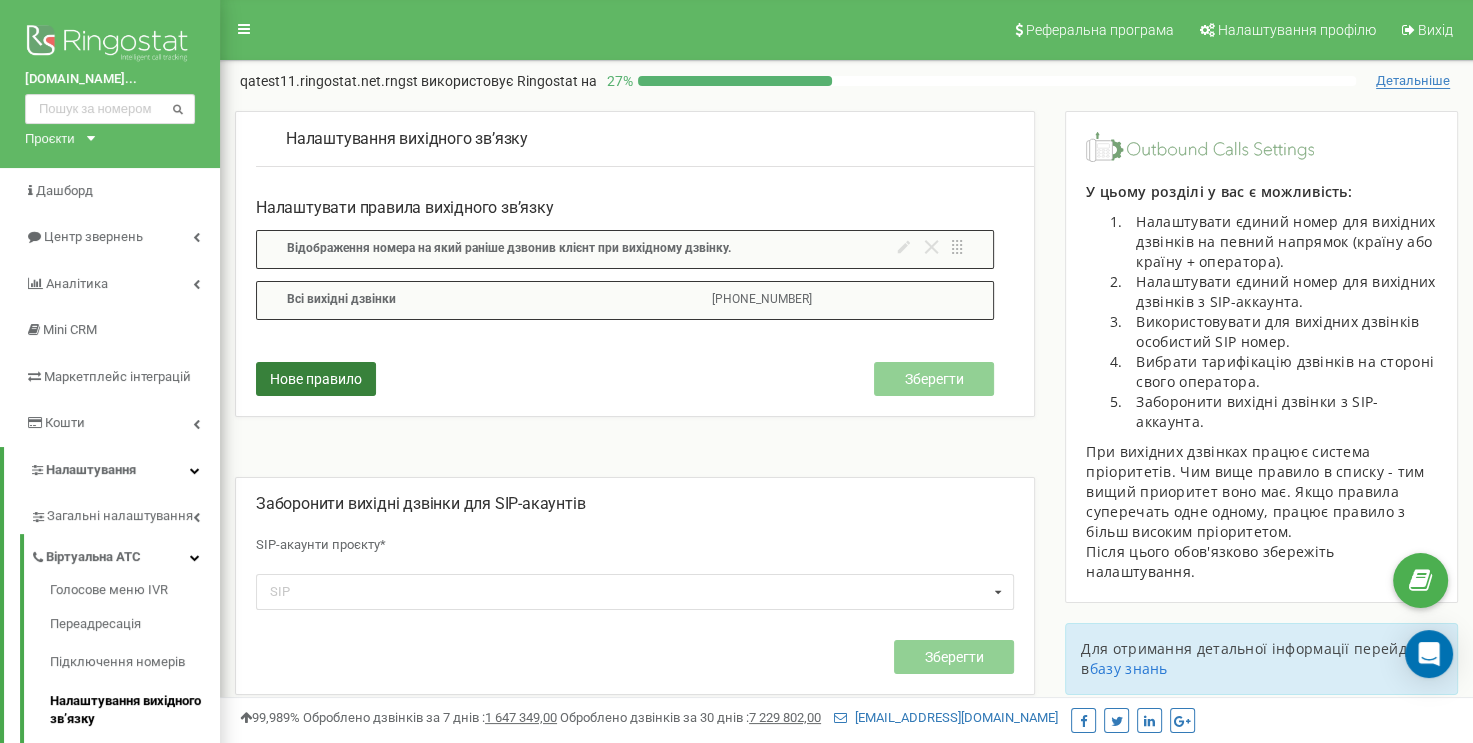 click on "Нове правило" at bounding box center (316, 379) 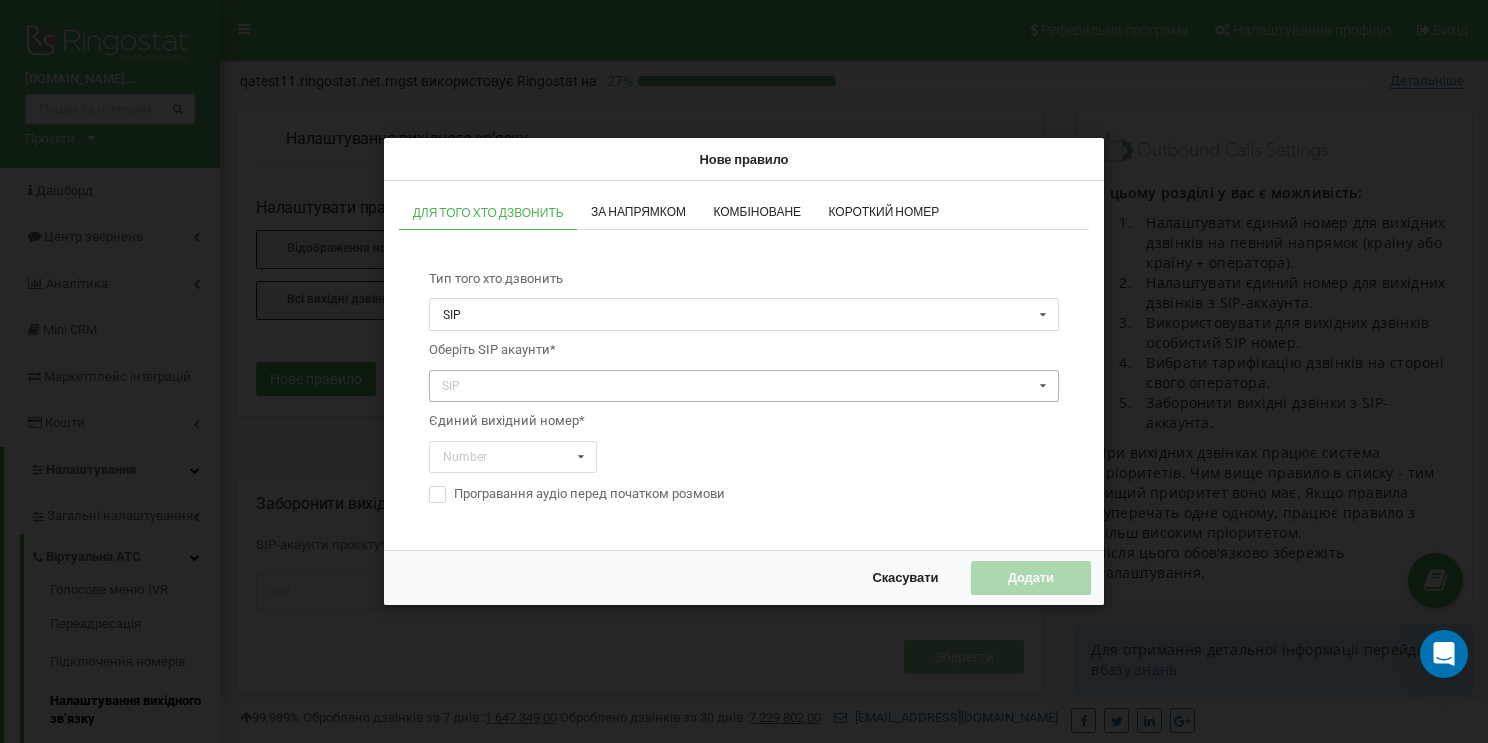 click on "SIP" at bounding box center [461, 386] 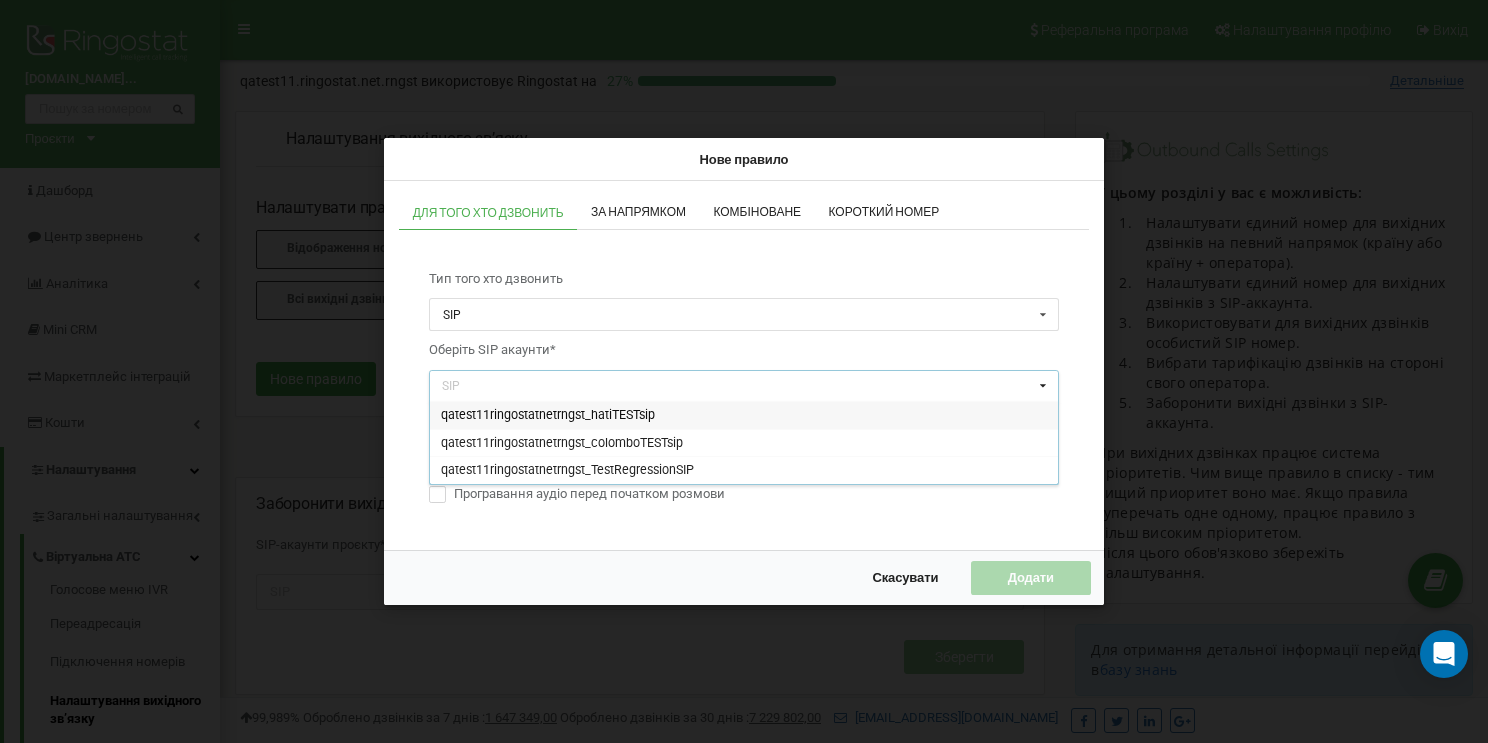 click on "qatest11ringostatnetrngst_hatiTESTsip" at bounding box center [548, 414] 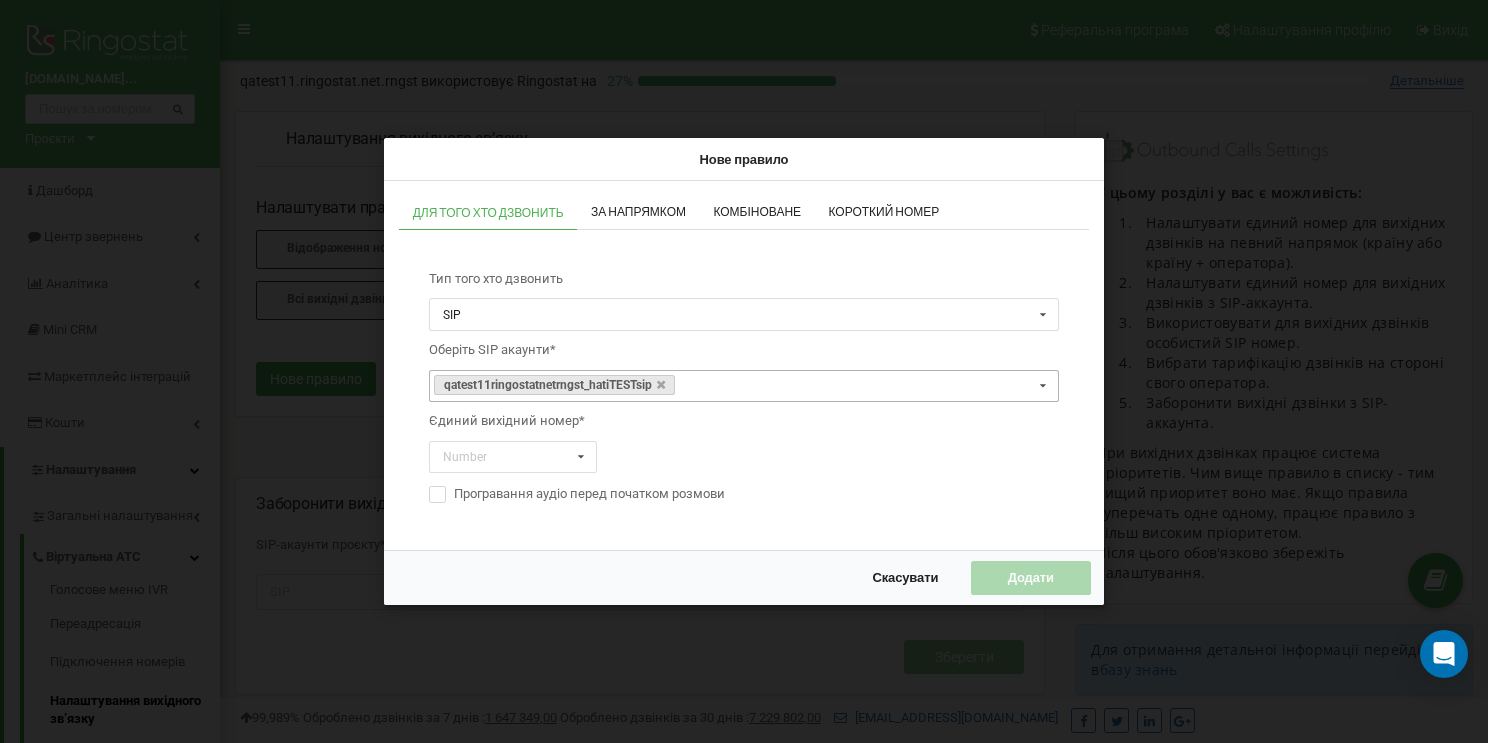 click on "Оберіть SIP акаунти*" at bounding box center [744, 351] 